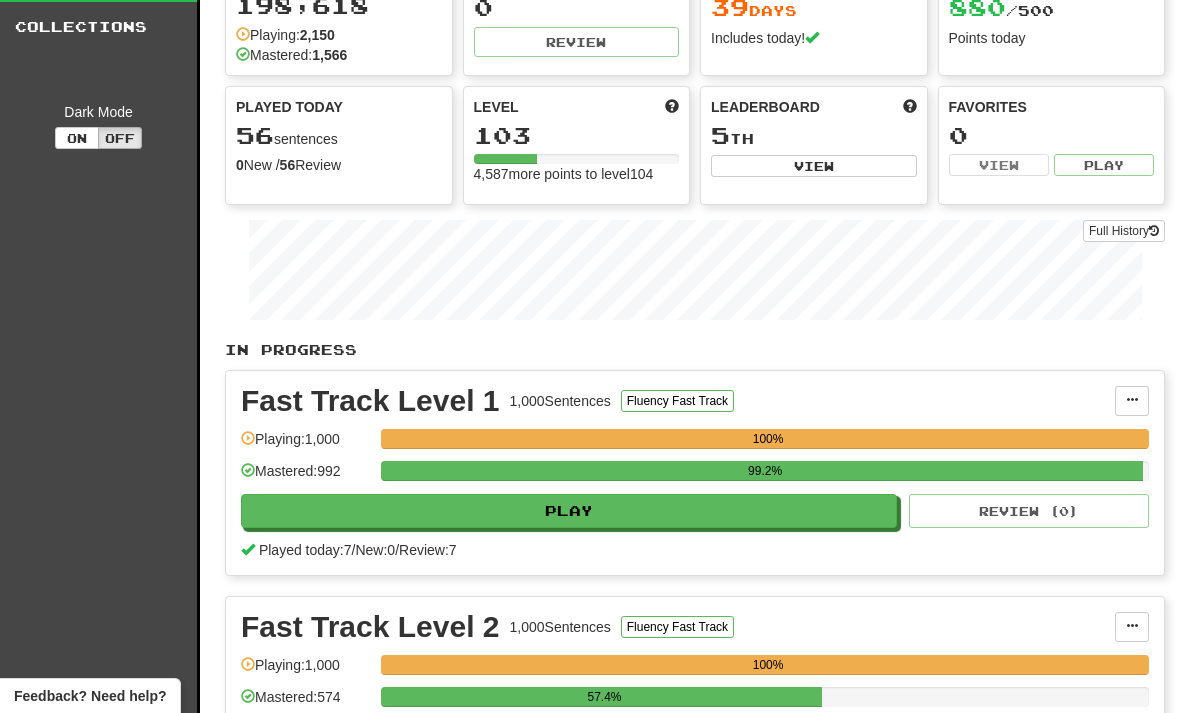 scroll, scrollTop: 0, scrollLeft: 0, axis: both 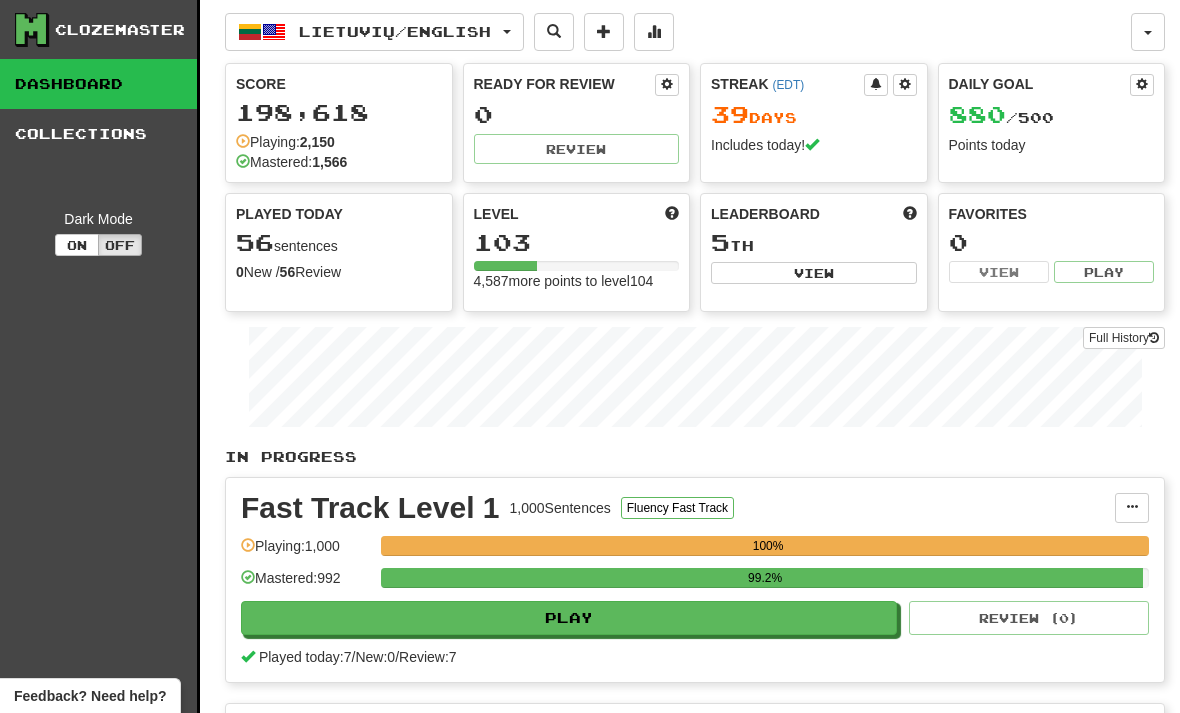 click on "Lietuvių  /  English" at bounding box center (395, 31) 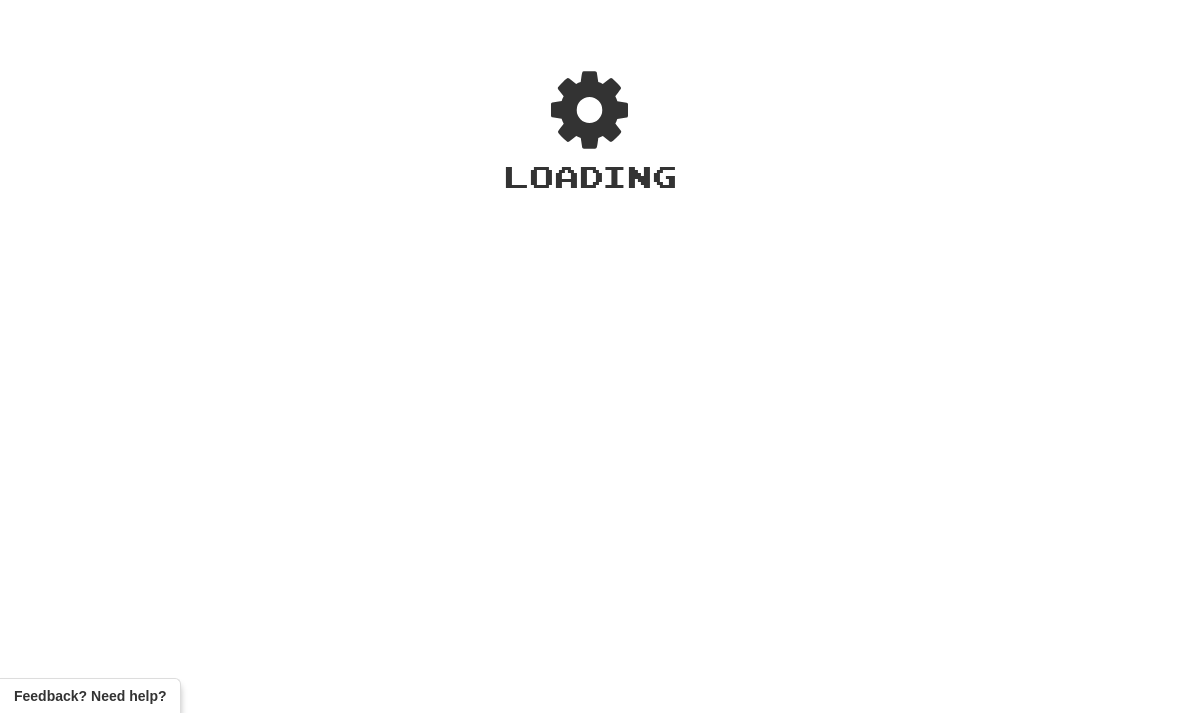 scroll, scrollTop: 0, scrollLeft: 0, axis: both 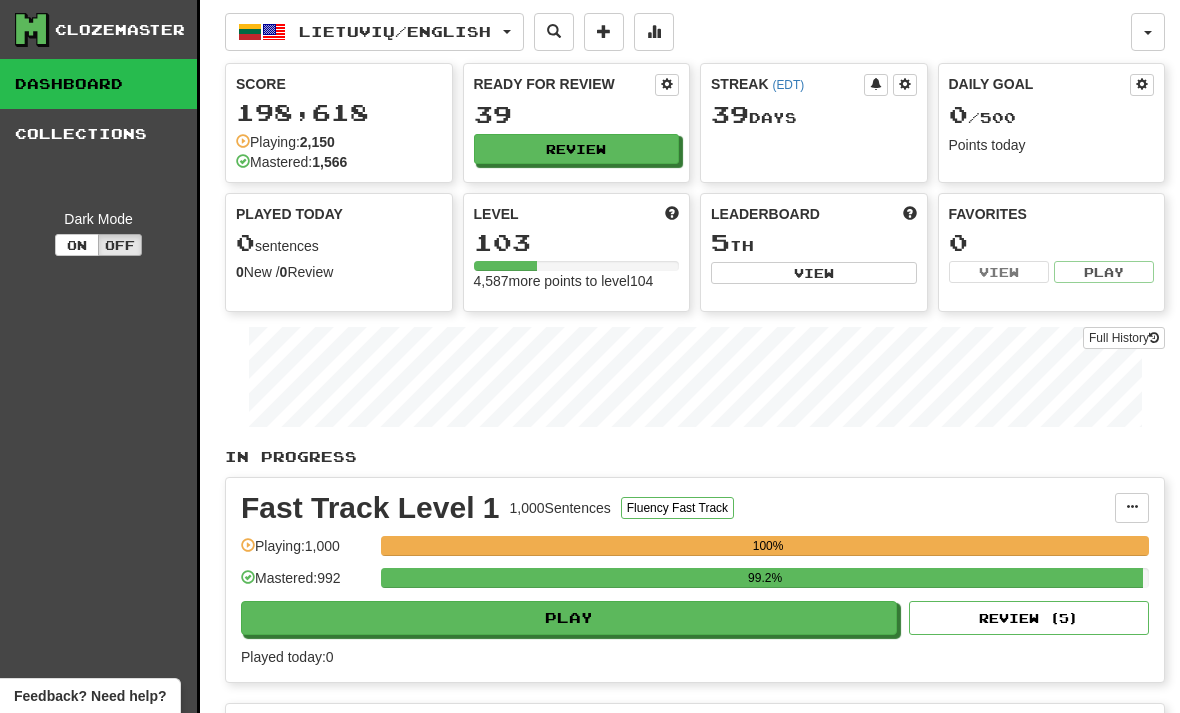 click on "Lietuvių  /  English" at bounding box center [395, 31] 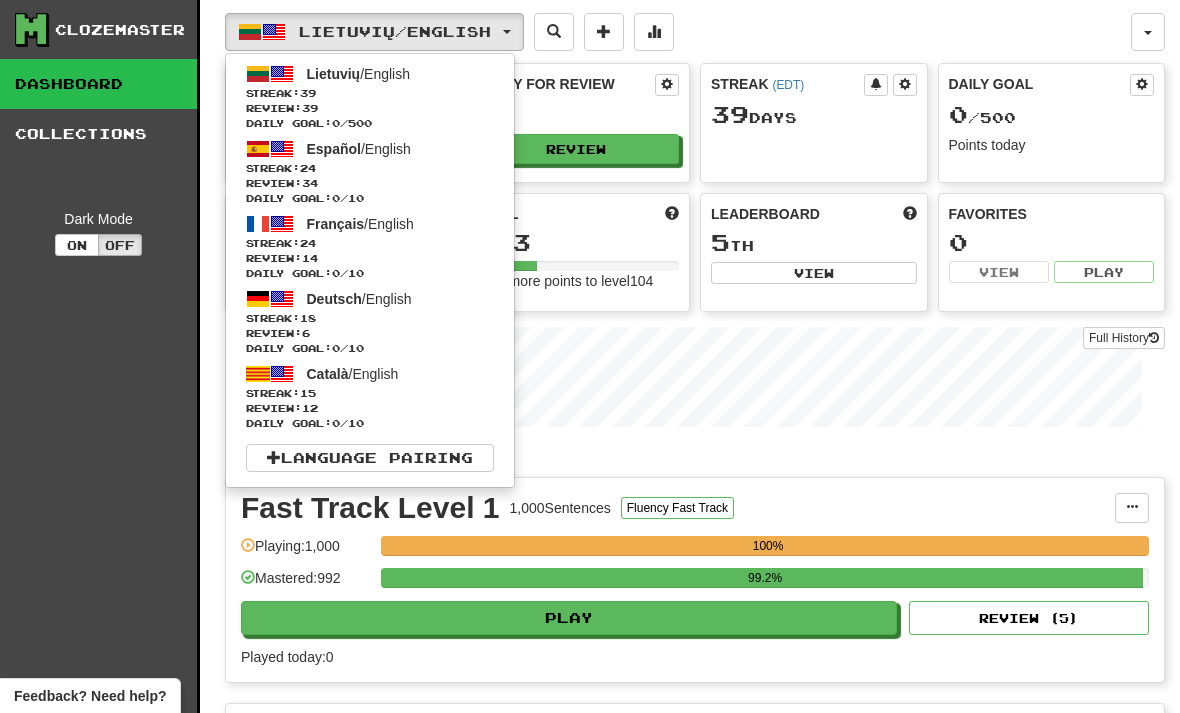 click on "Review:  34" at bounding box center [370, 183] 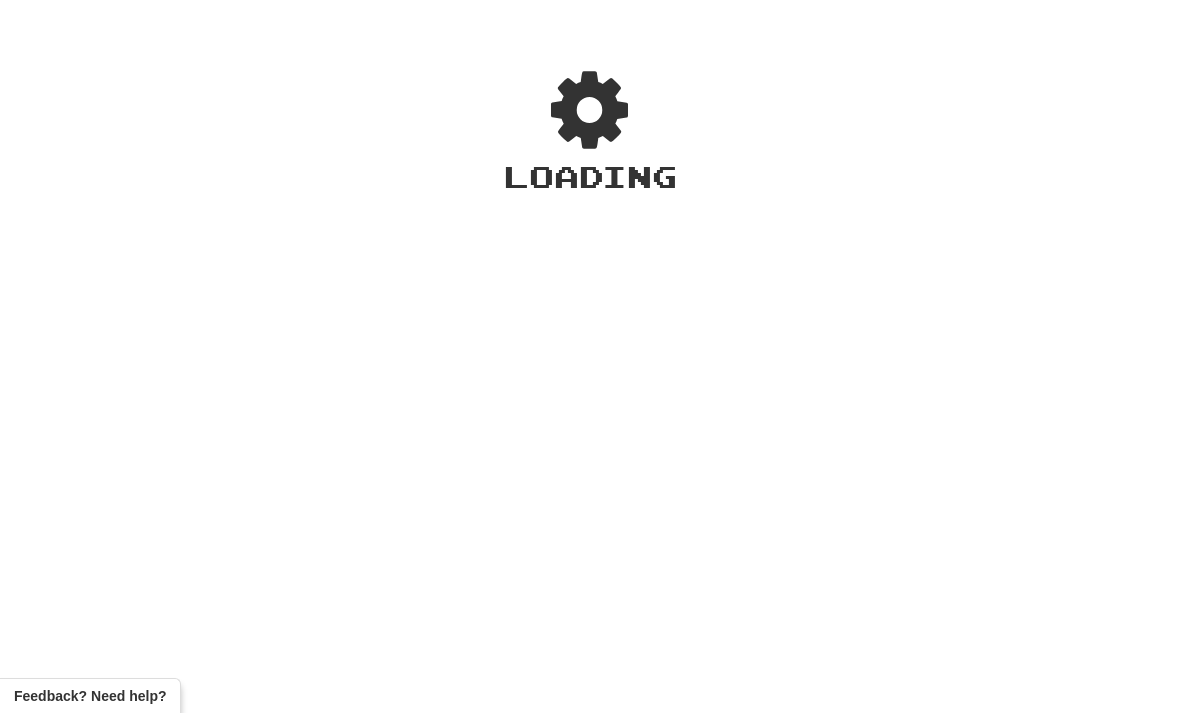 scroll, scrollTop: 0, scrollLeft: 0, axis: both 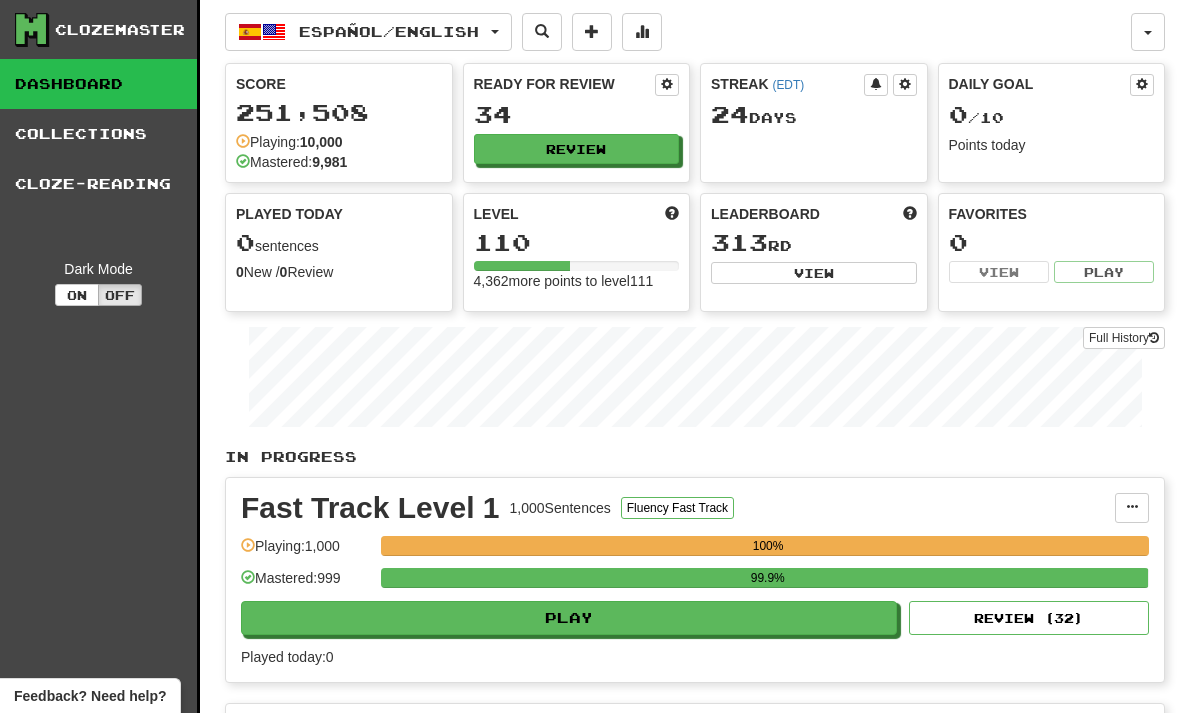 click on "Review" at bounding box center (577, 149) 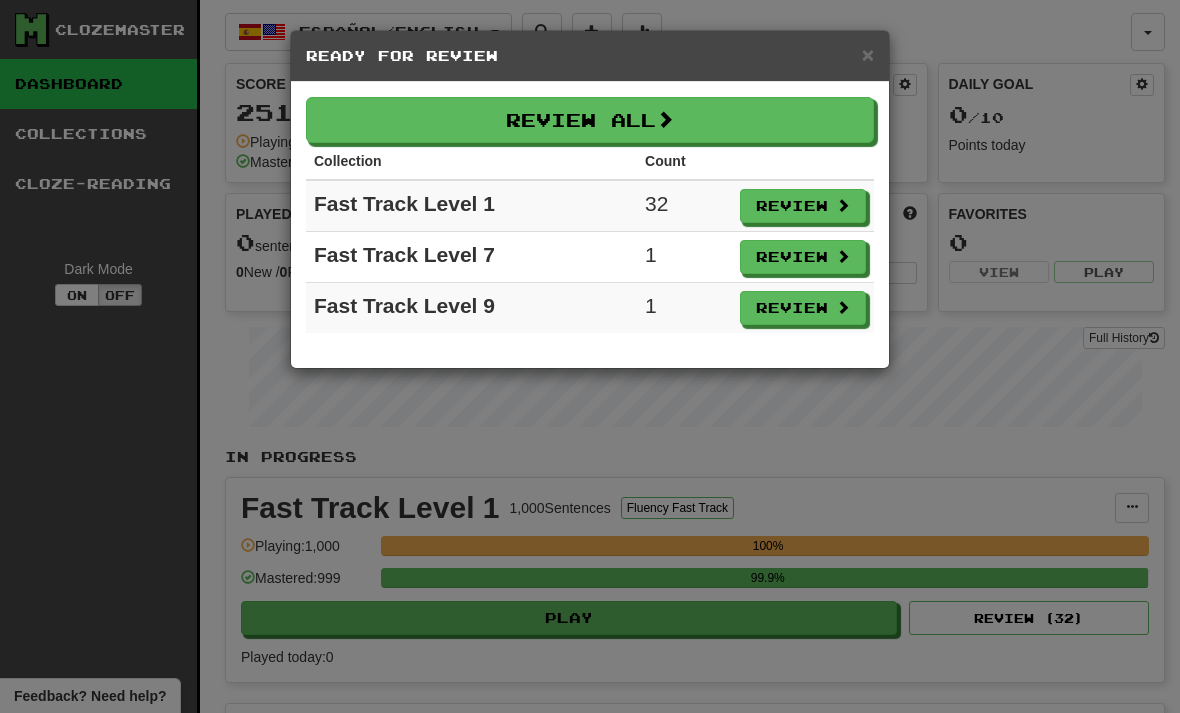 click on "Review" at bounding box center (803, 206) 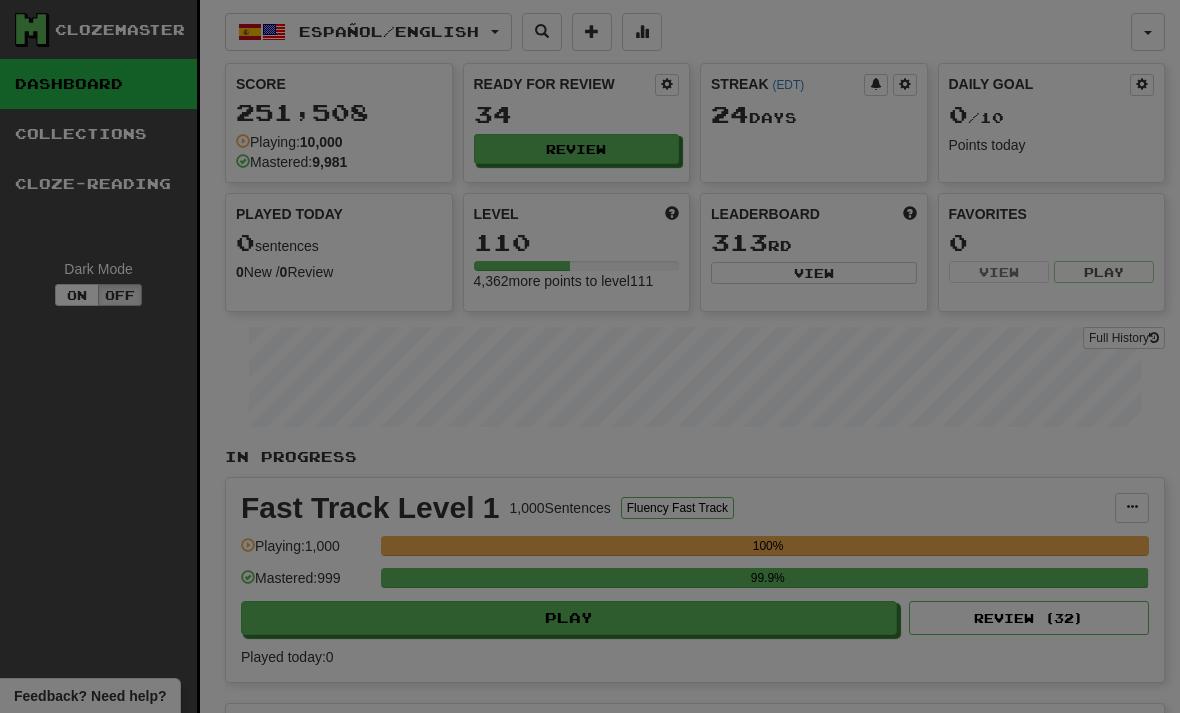 select on "**" 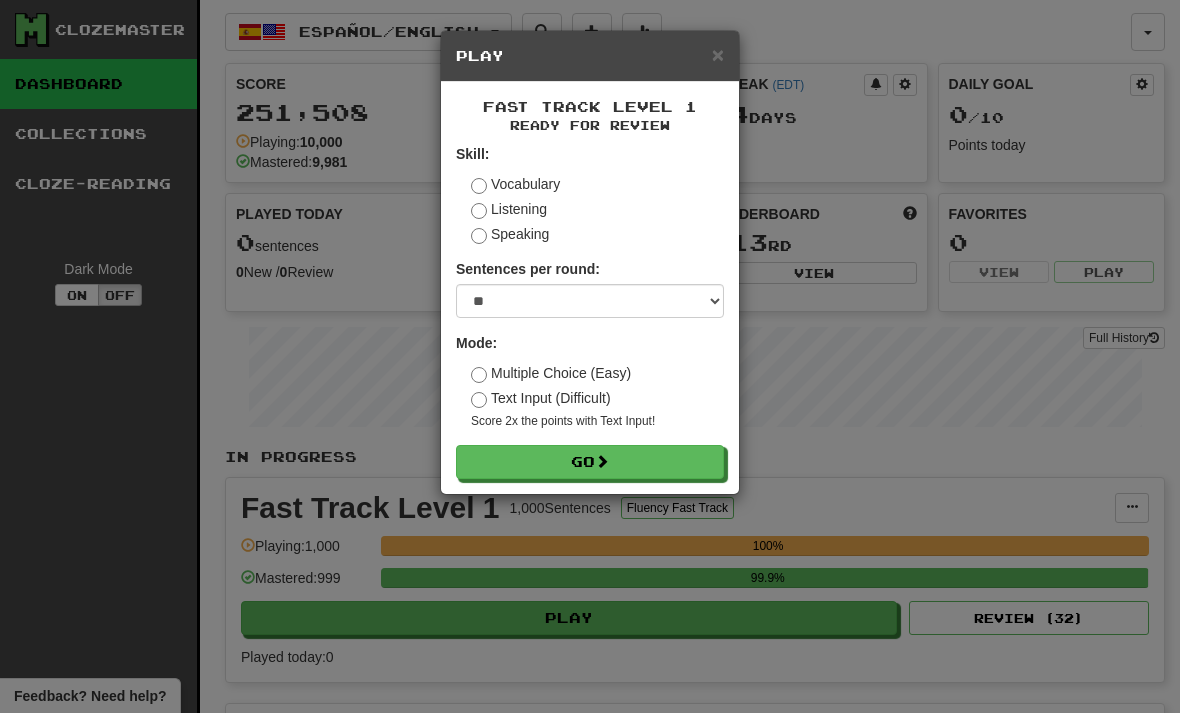 click on "Go" at bounding box center [590, 462] 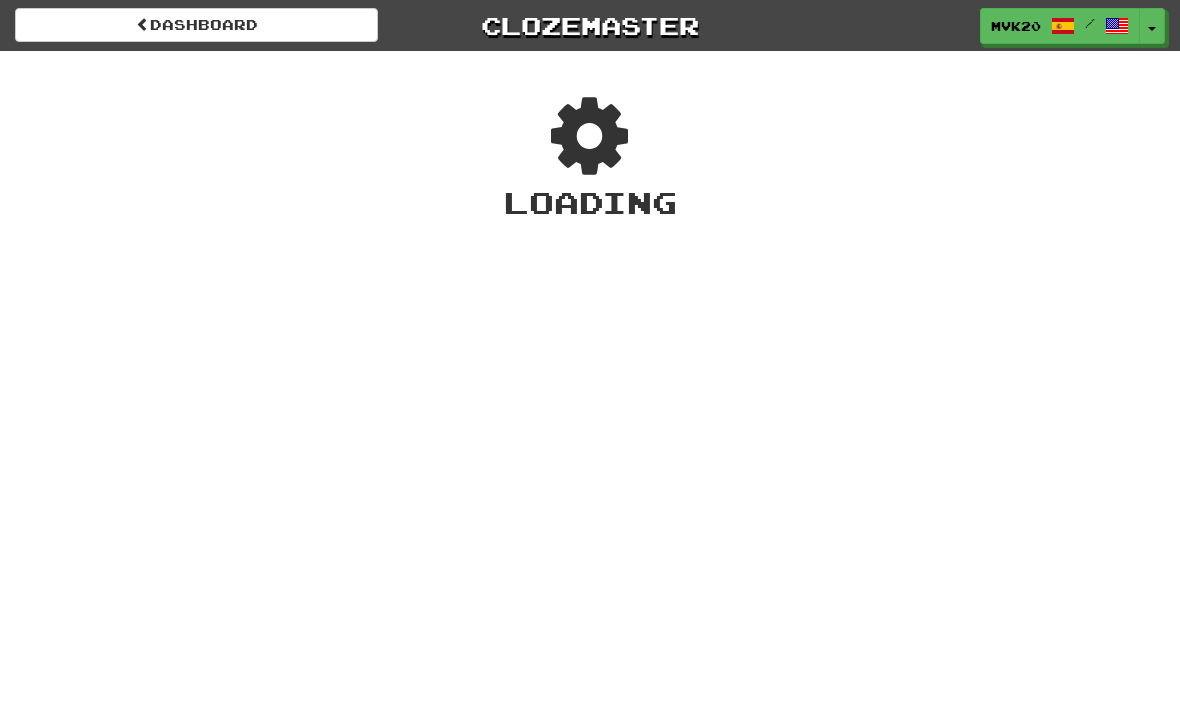 scroll, scrollTop: 0, scrollLeft: 0, axis: both 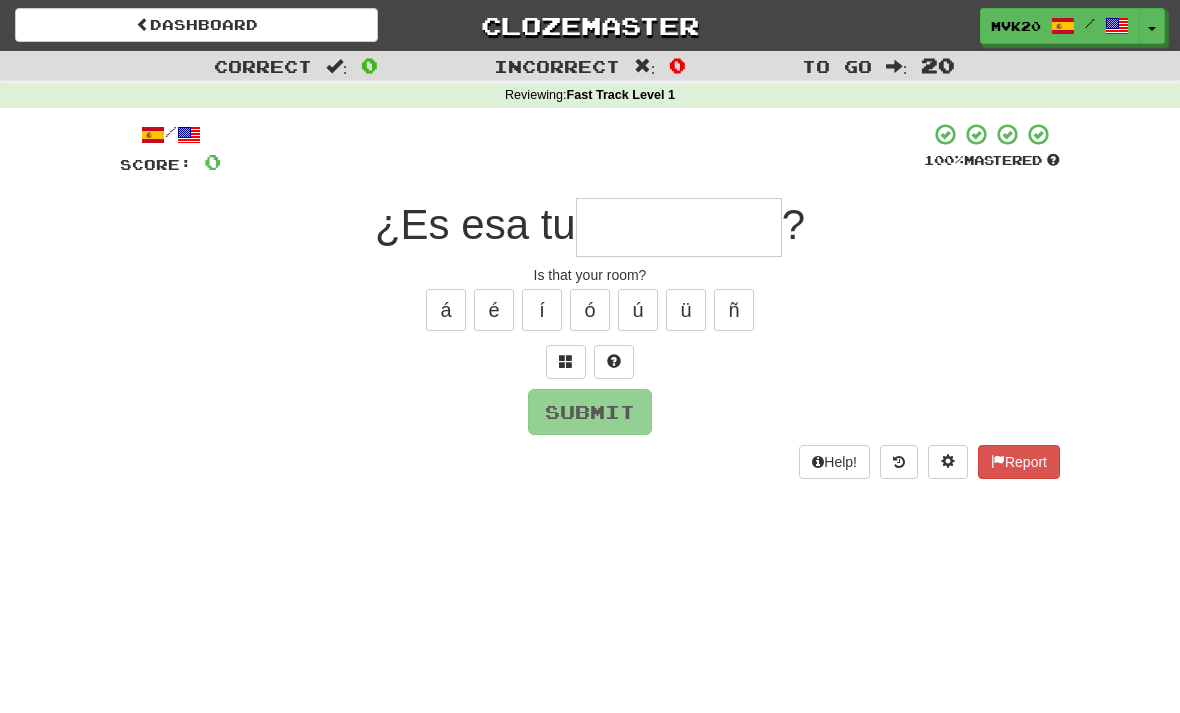 click at bounding box center (679, 227) 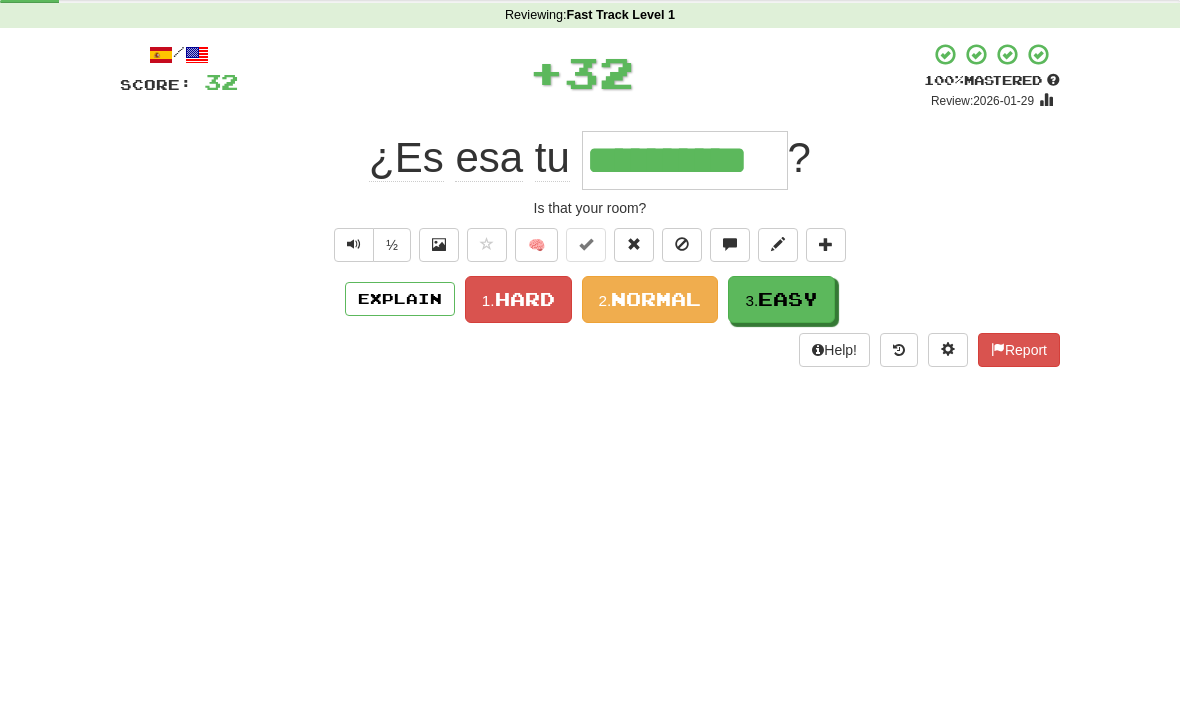type on "**********" 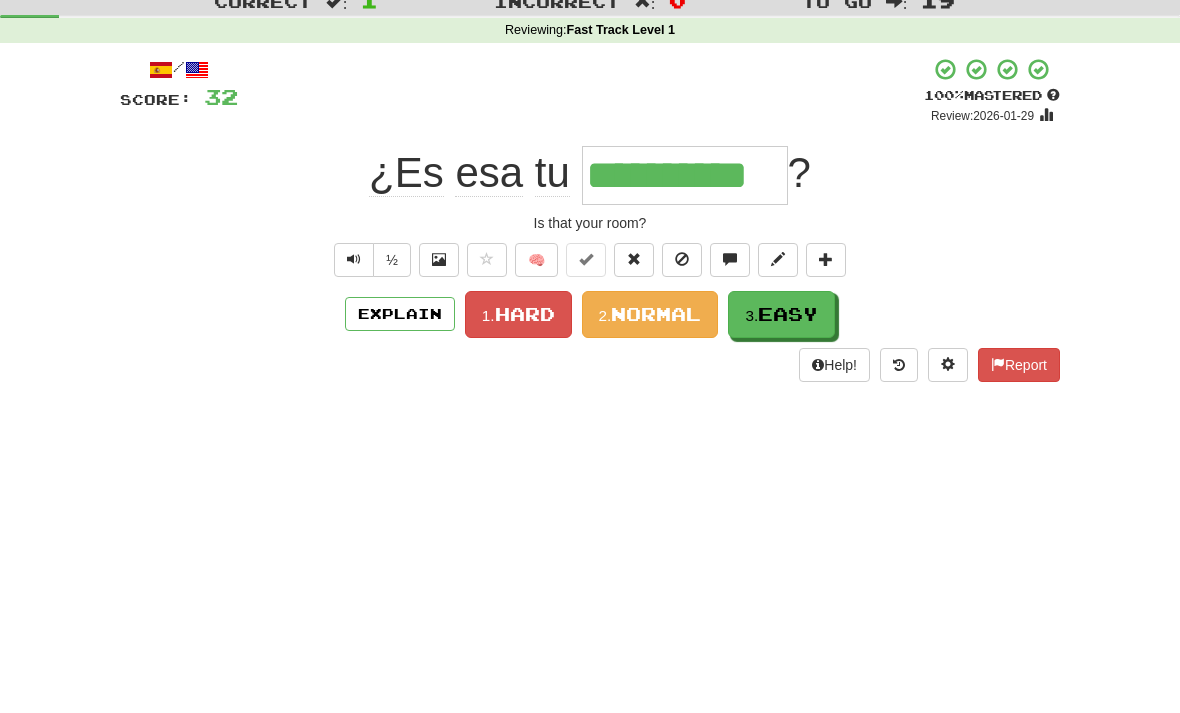 click on "Easy" at bounding box center [788, 379] 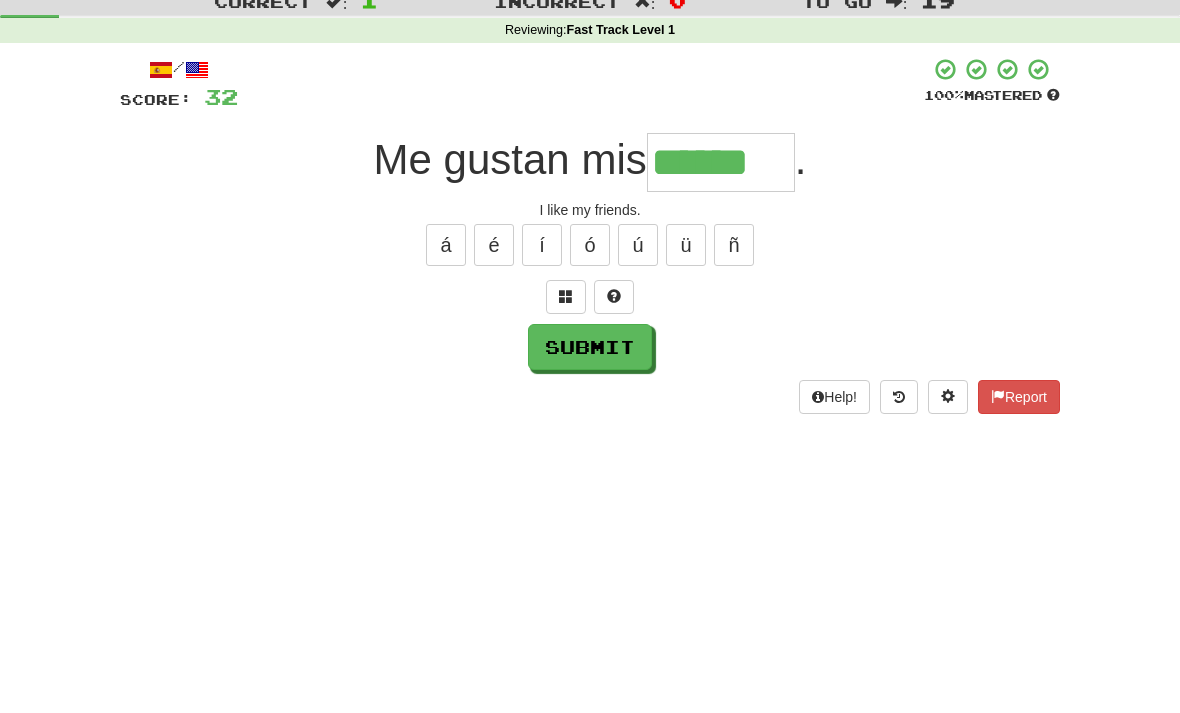 type on "******" 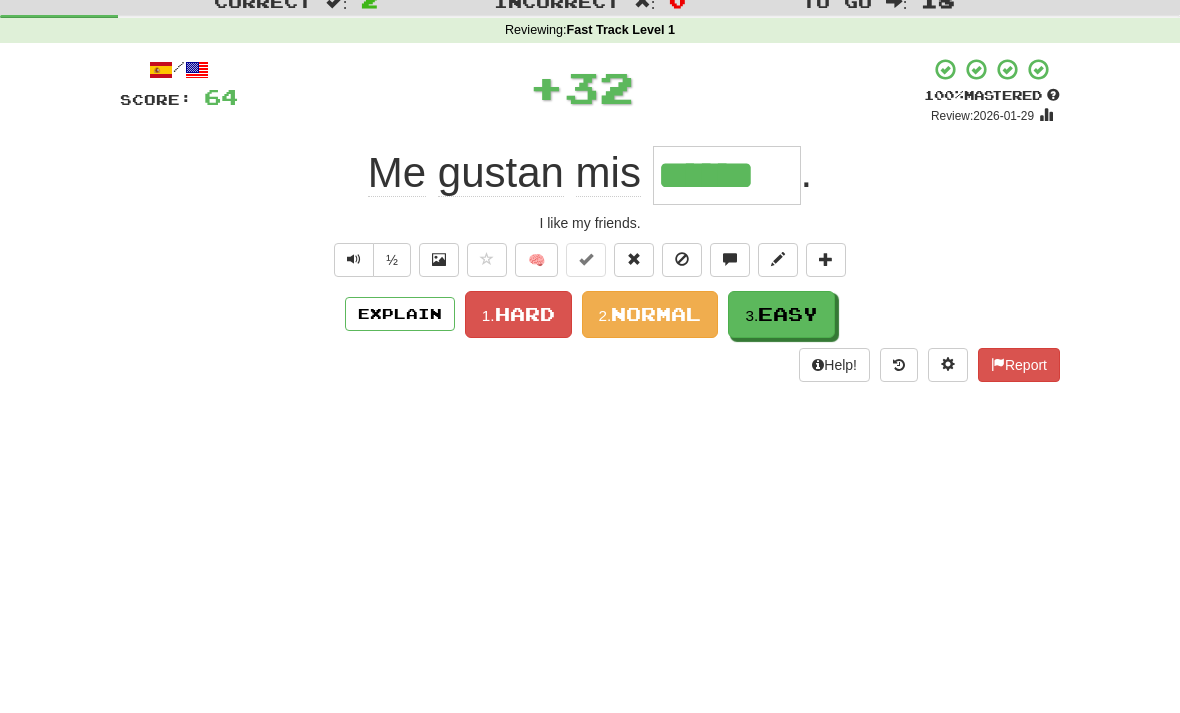 click on "Easy" at bounding box center [788, 379] 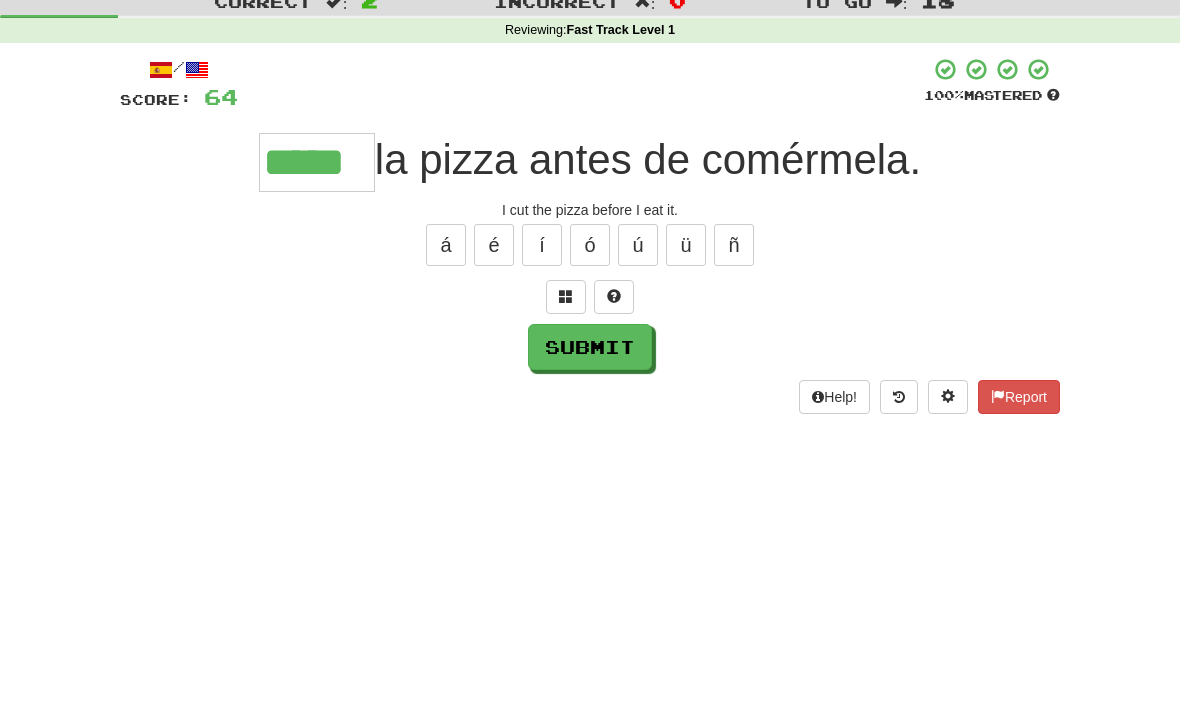 type on "*****" 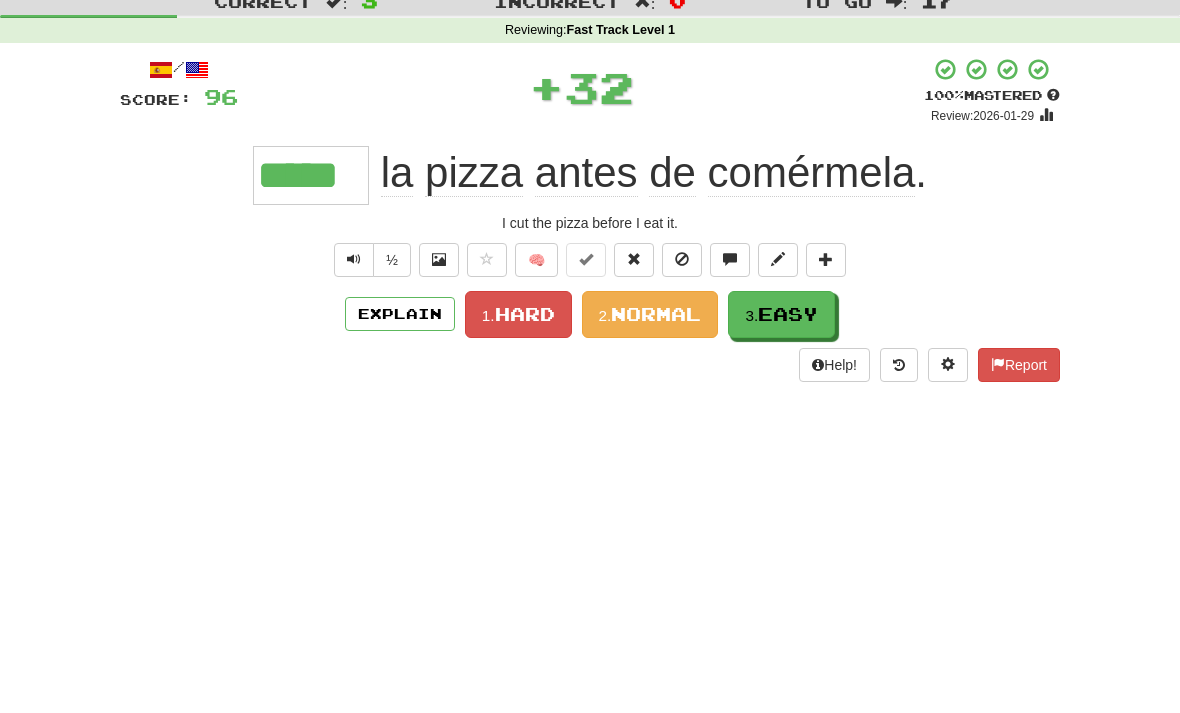 click on "Easy" at bounding box center (788, 379) 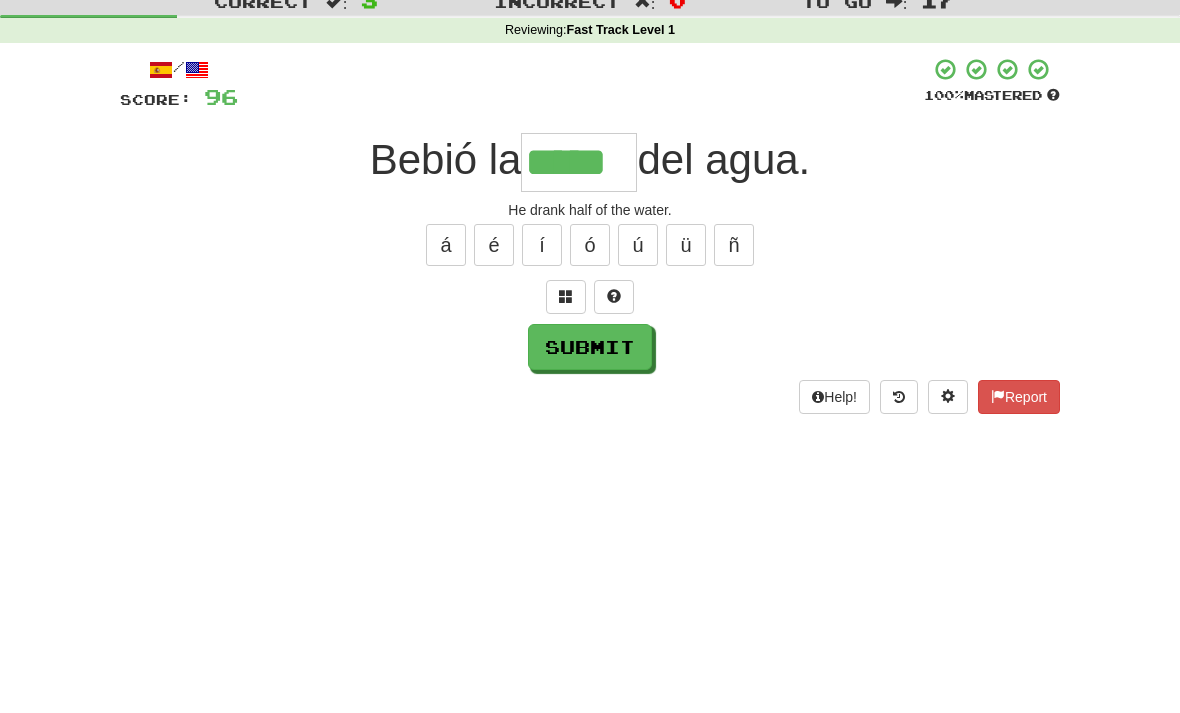 type on "*****" 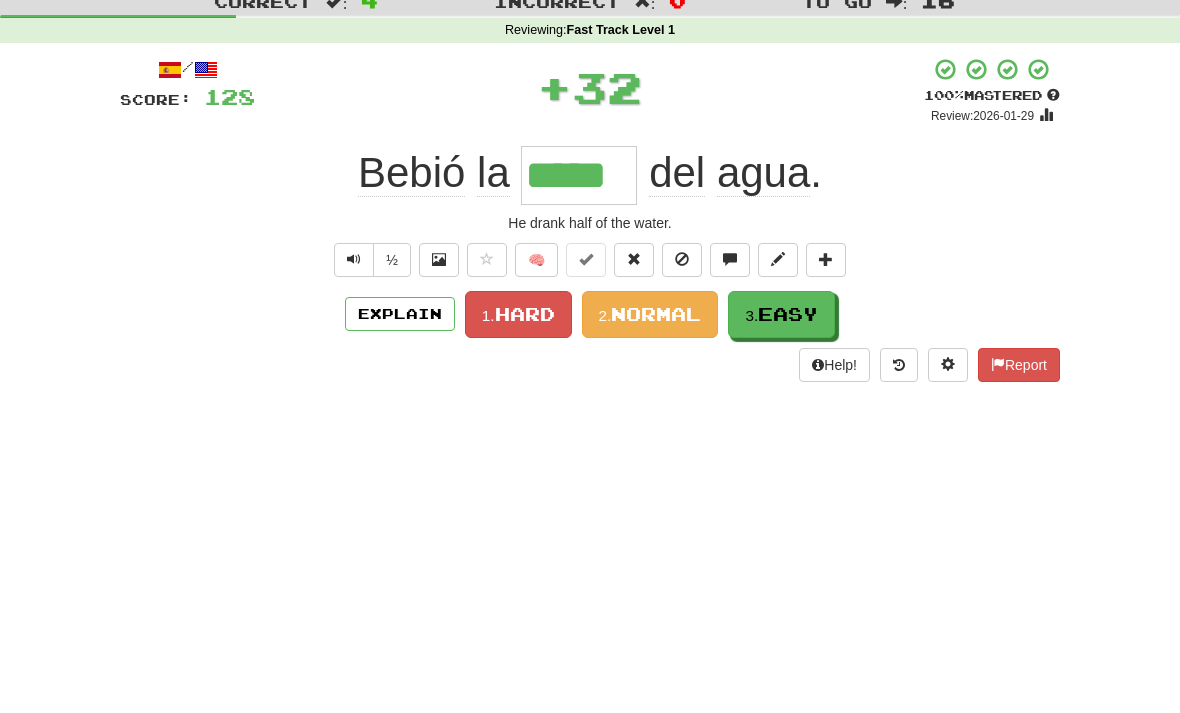 click on "Easy" at bounding box center (788, 379) 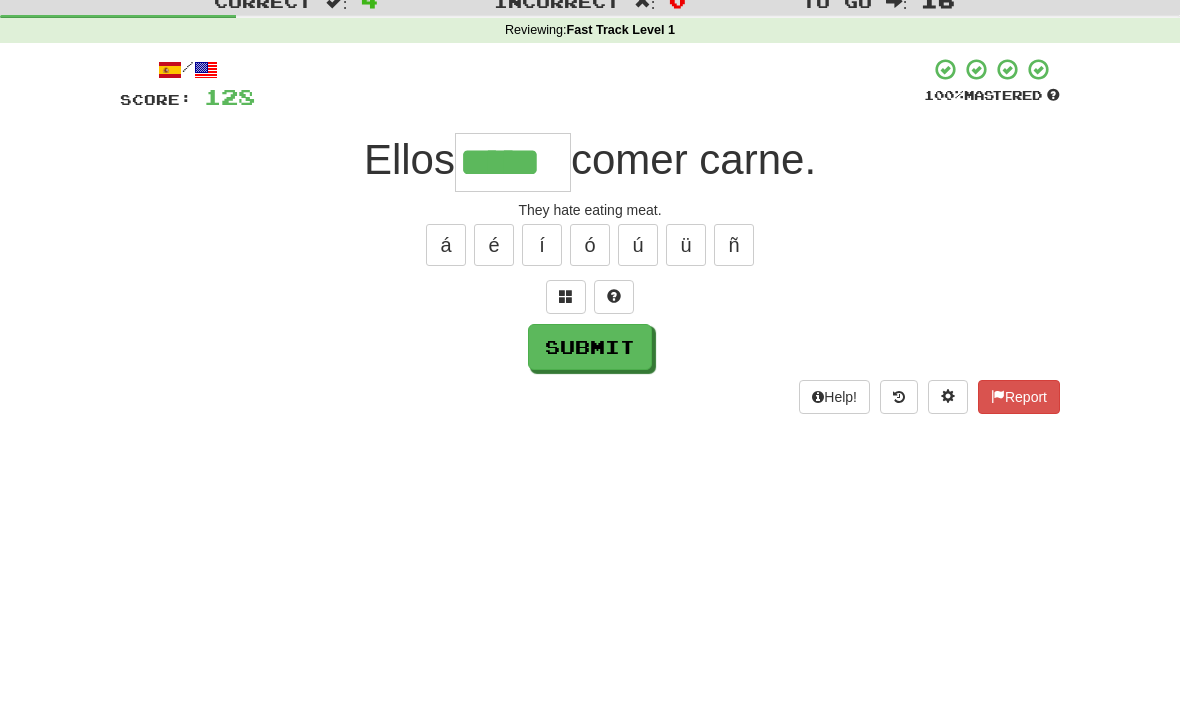 type on "*****" 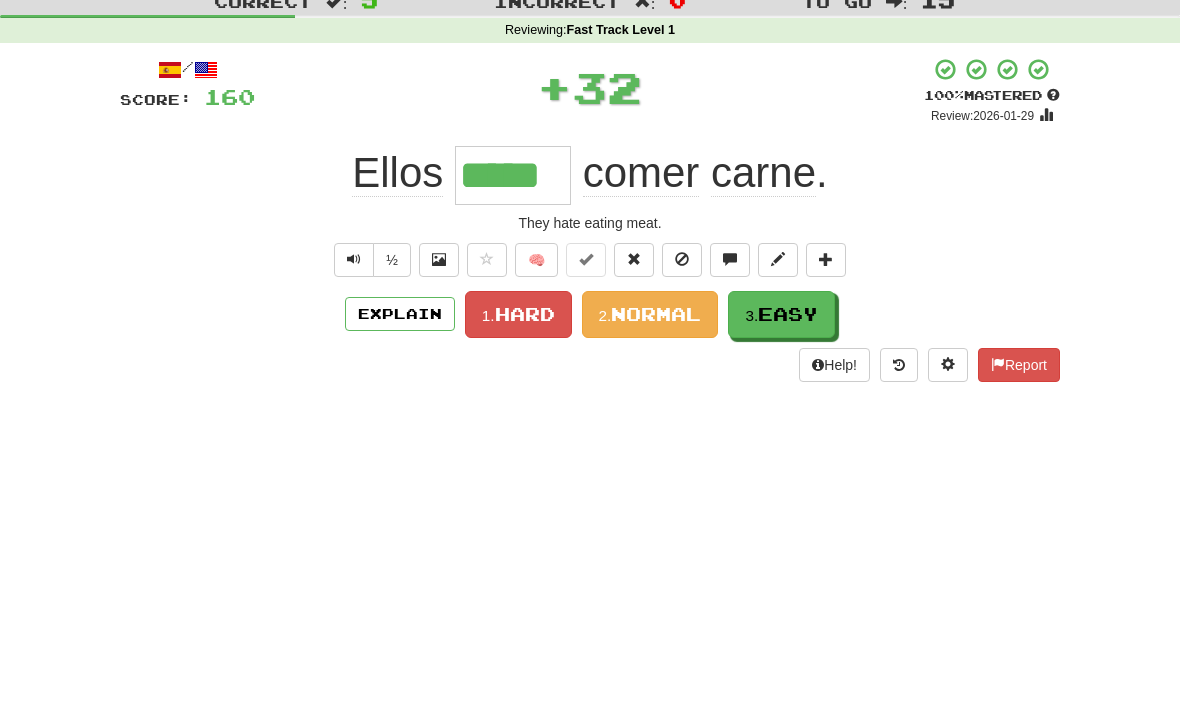 click on "Easy" at bounding box center (788, 379) 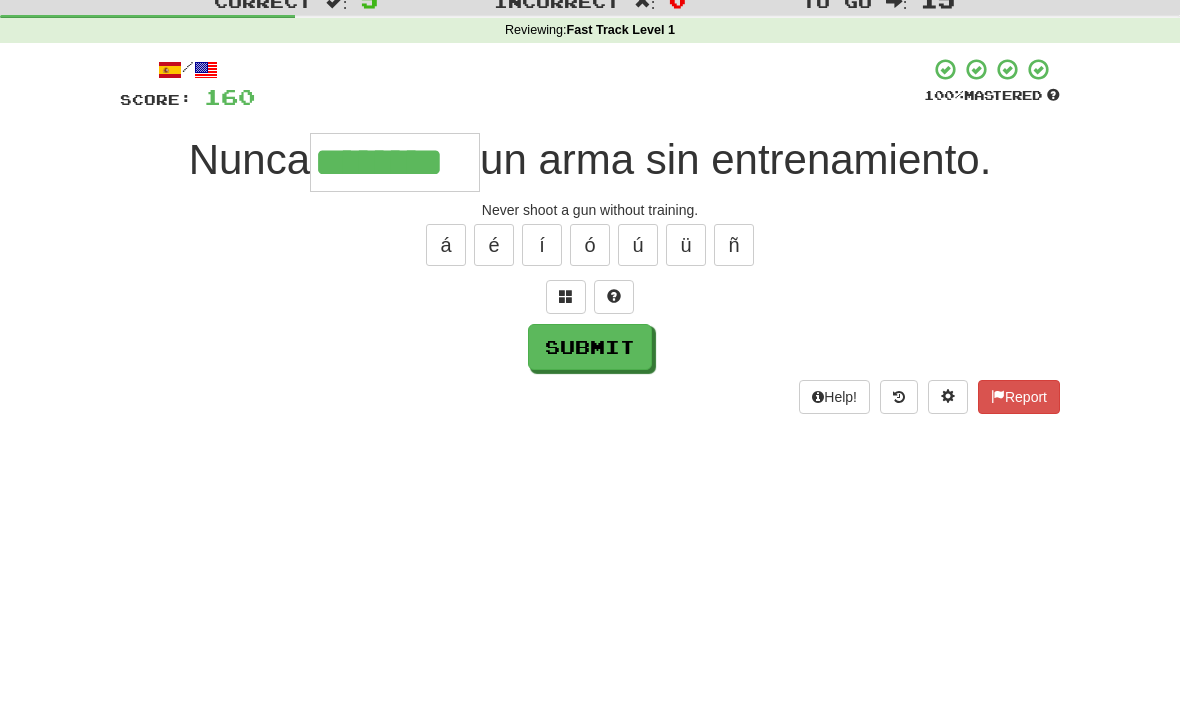 type on "********" 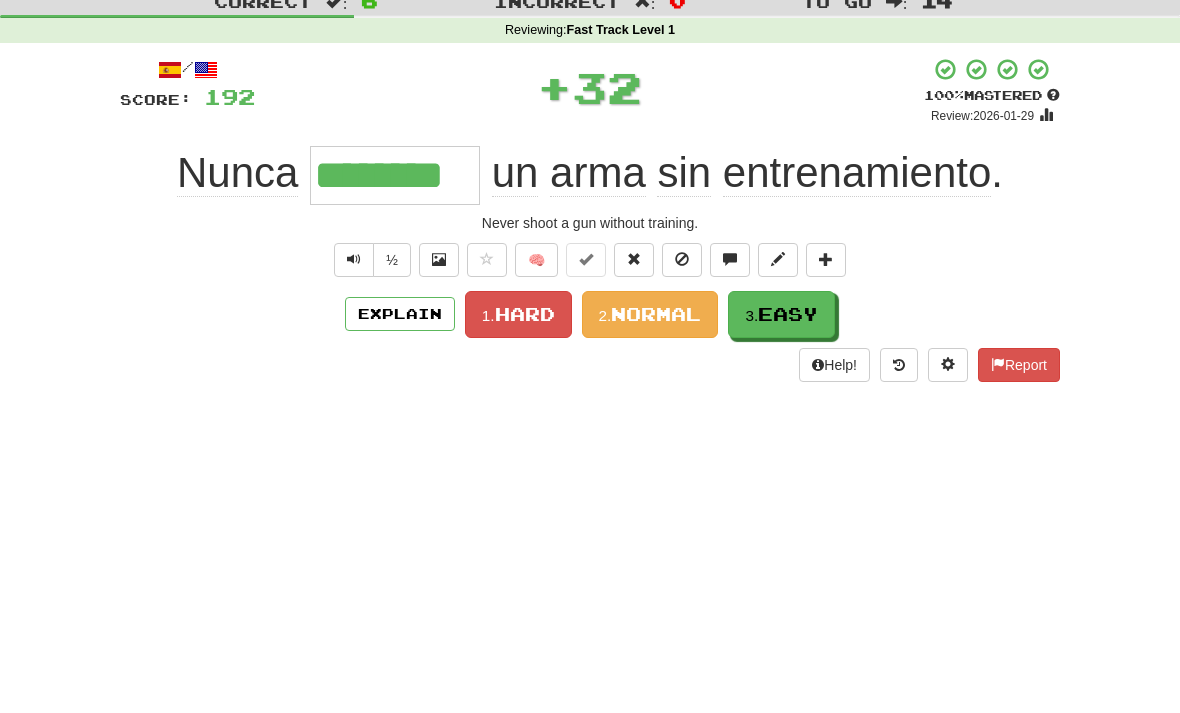 click on "Easy" at bounding box center [788, 379] 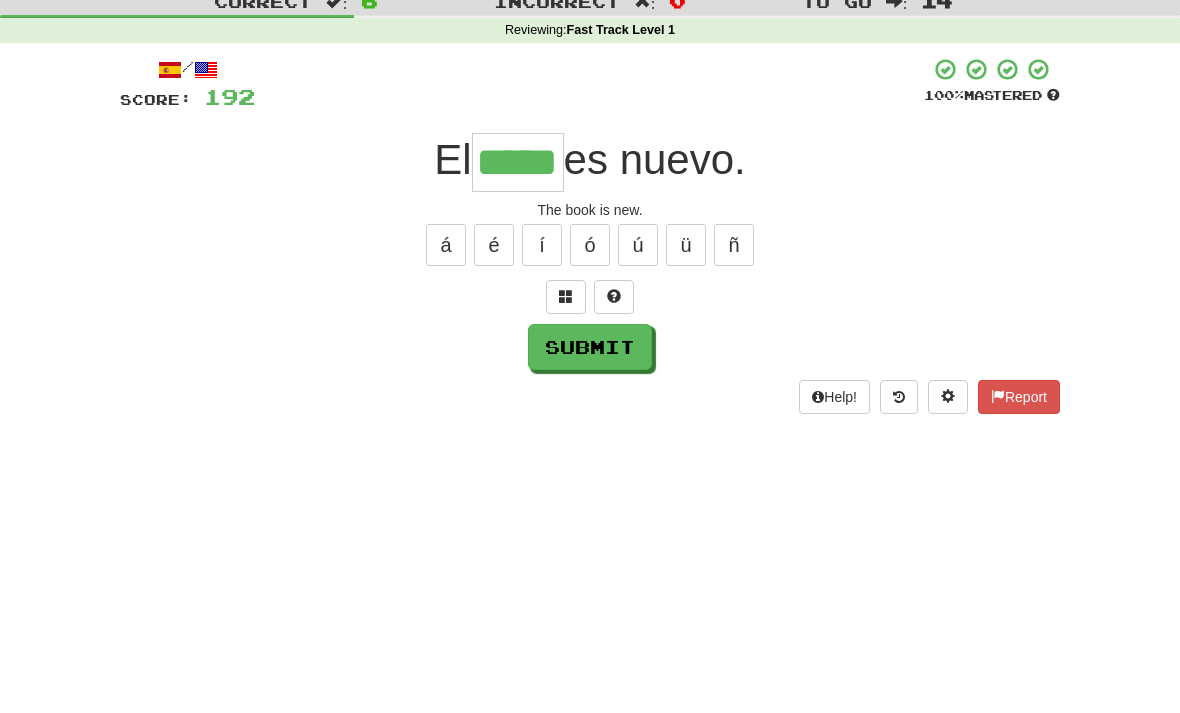 type on "*****" 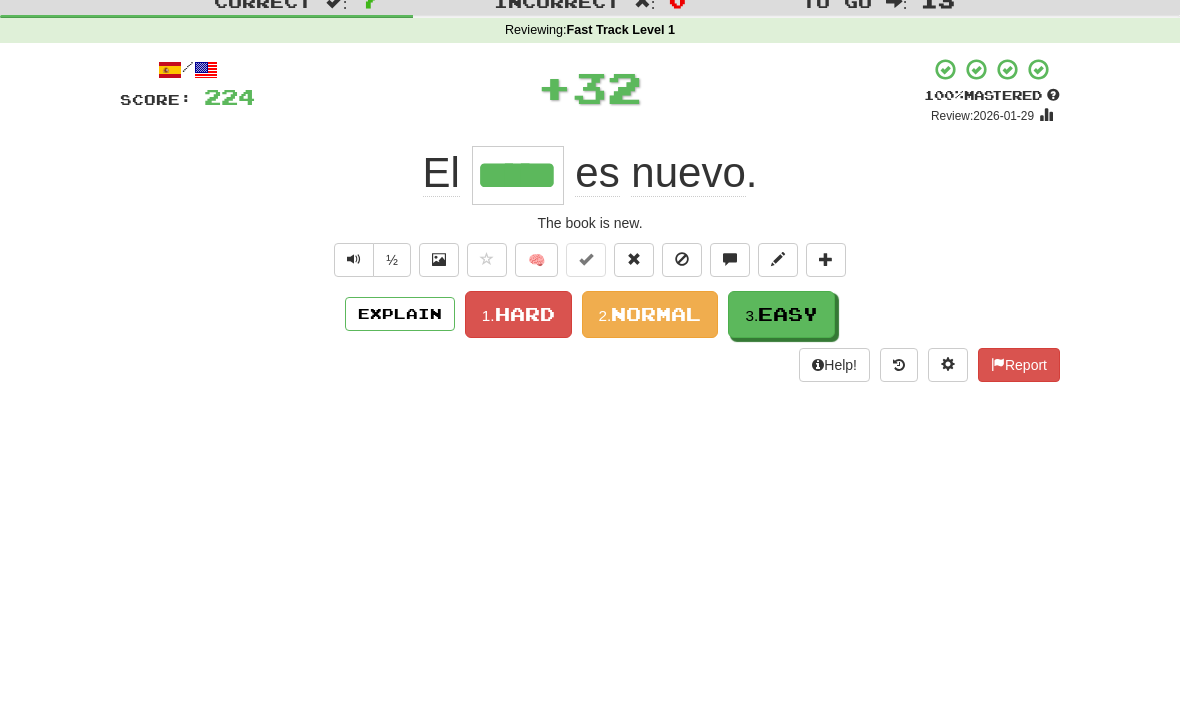 click on "Easy" at bounding box center [788, 379] 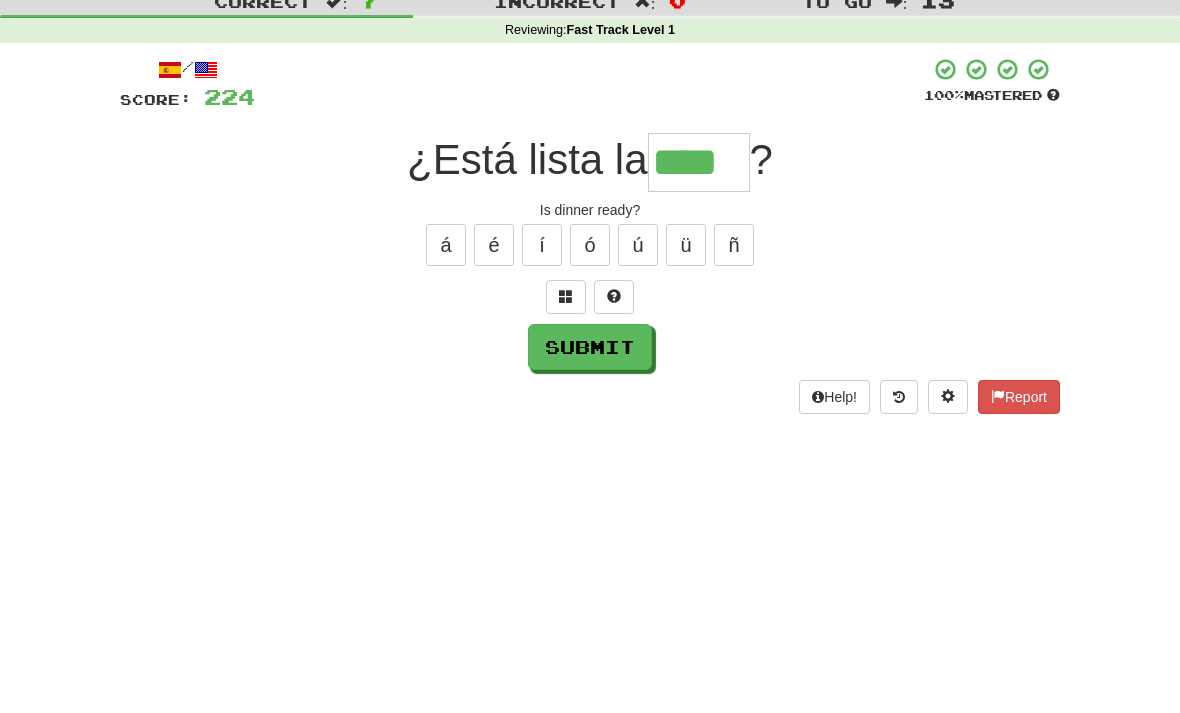 type on "****" 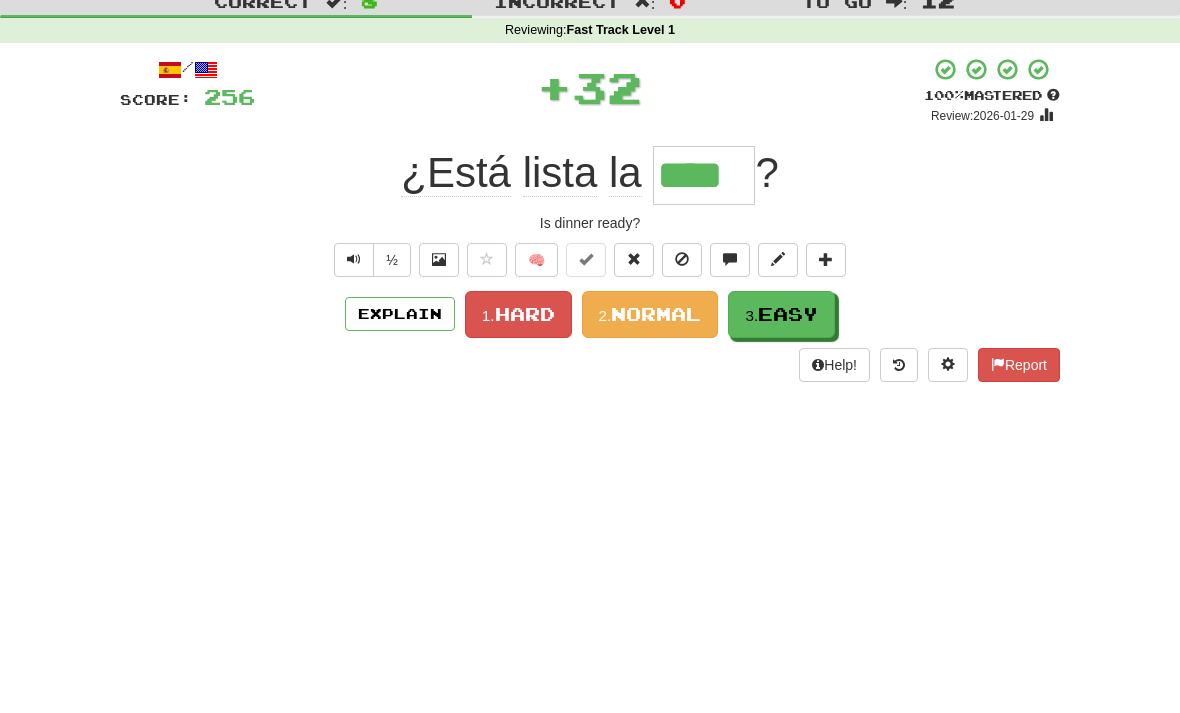 click on "Easy" at bounding box center [788, 379] 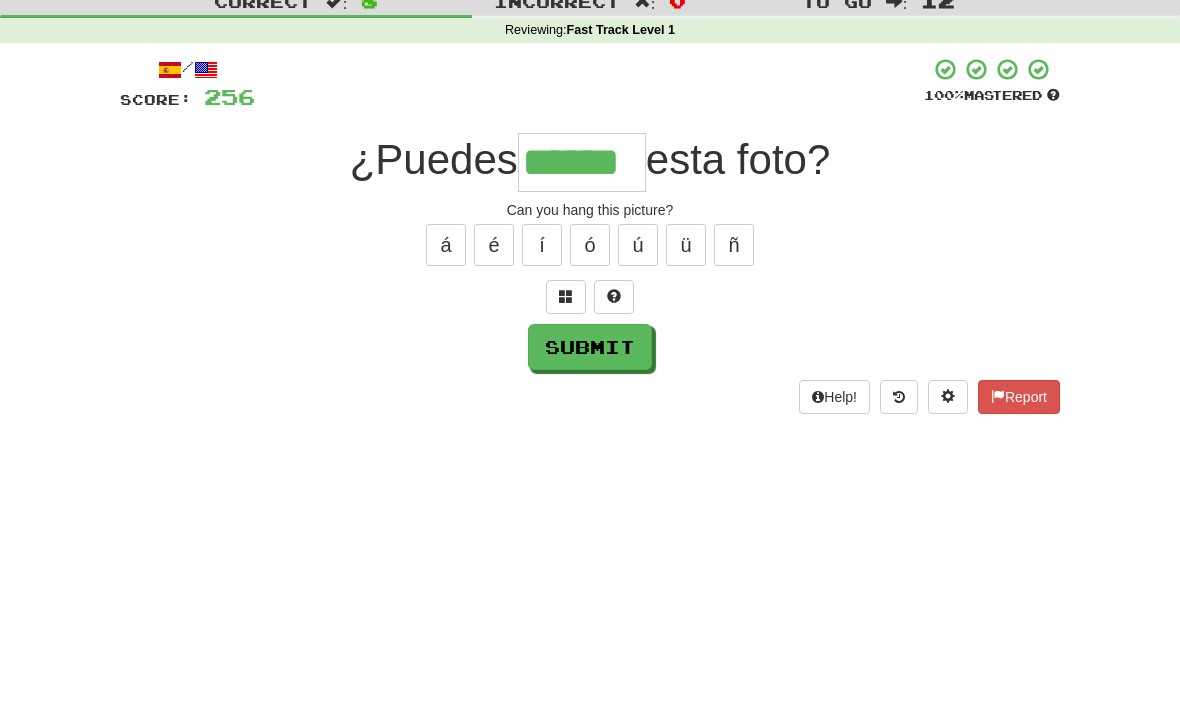 type on "******" 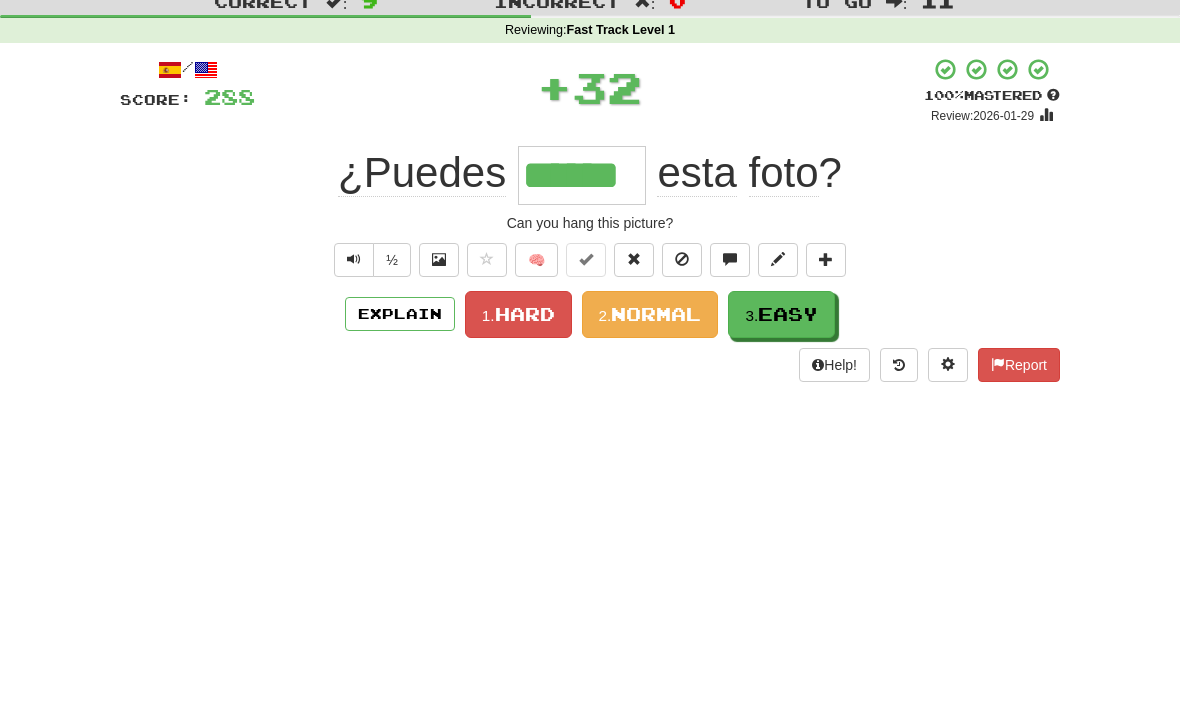 click on "Easy" at bounding box center [788, 379] 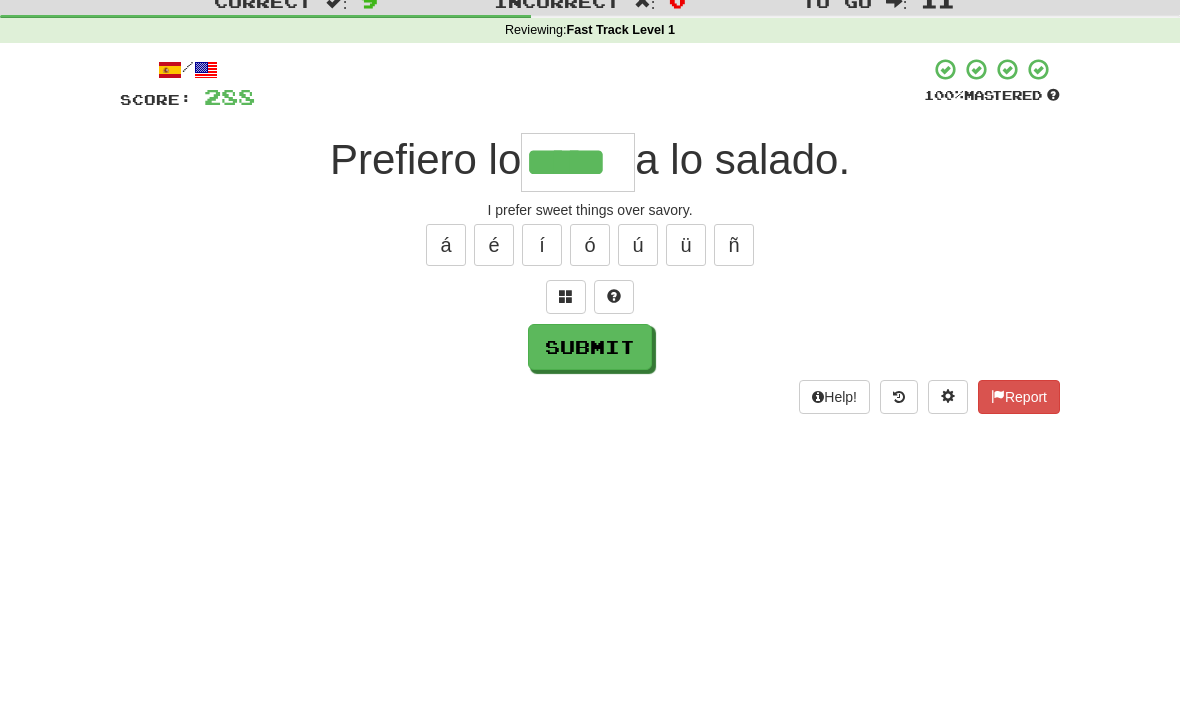 type on "*****" 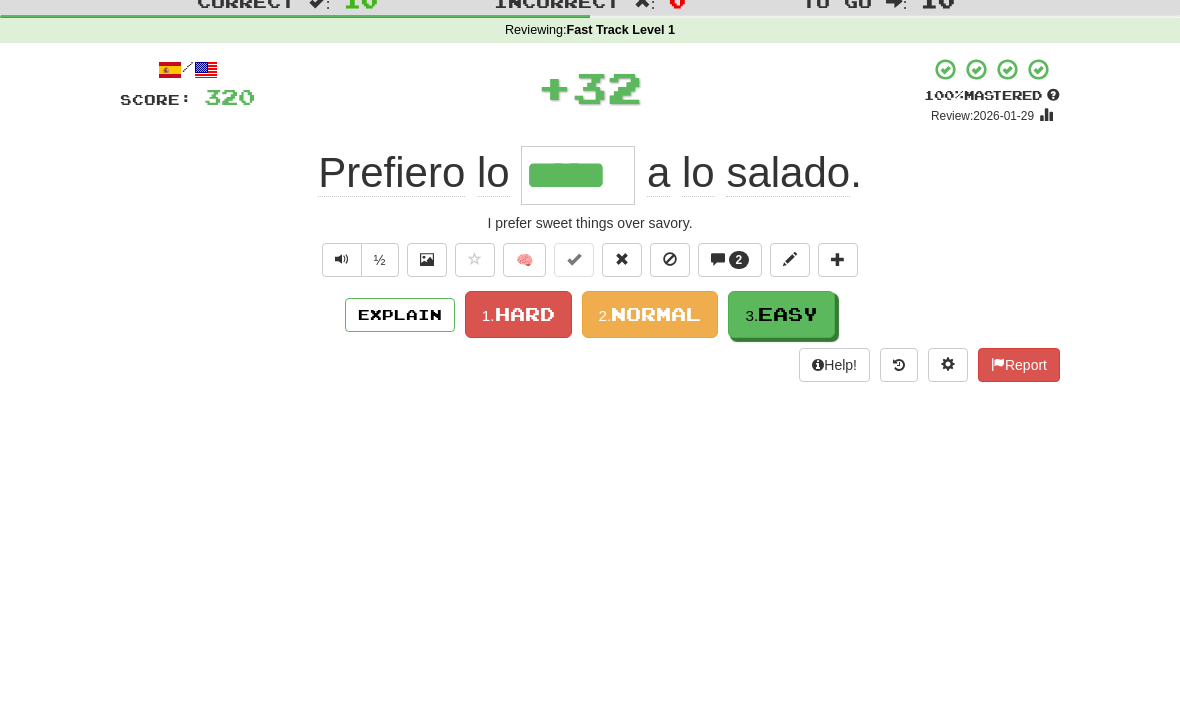 click on "Easy" at bounding box center (788, 379) 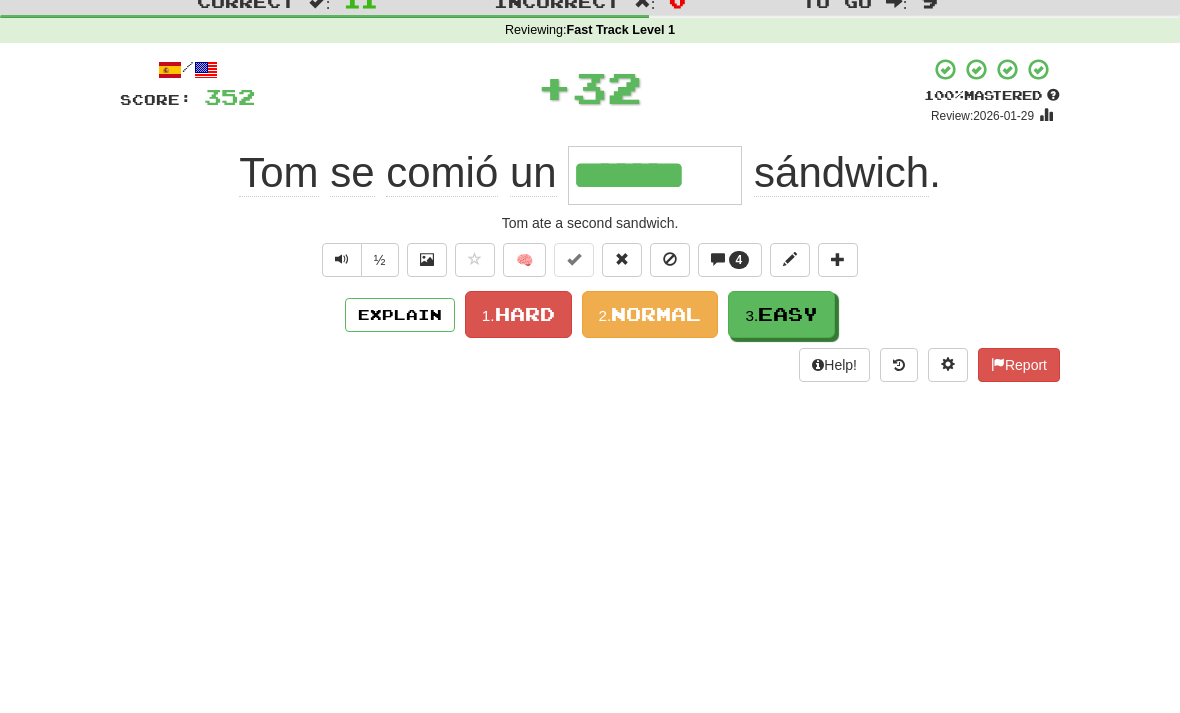 type on "*******" 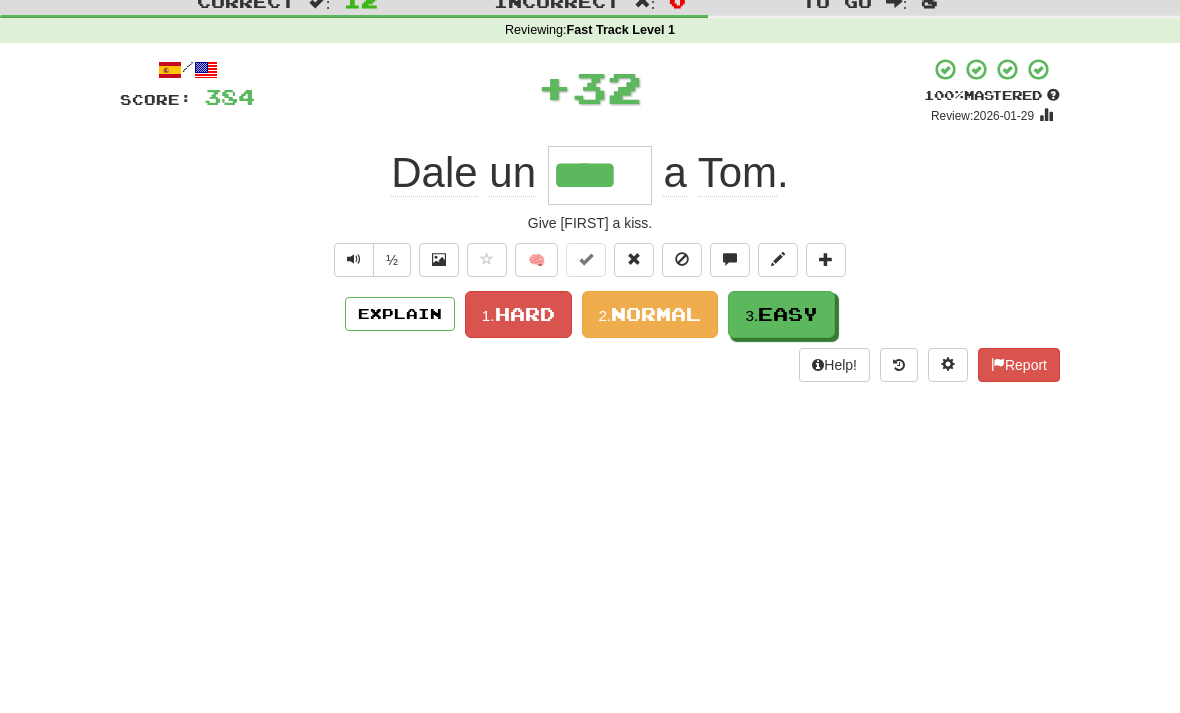 type on "****" 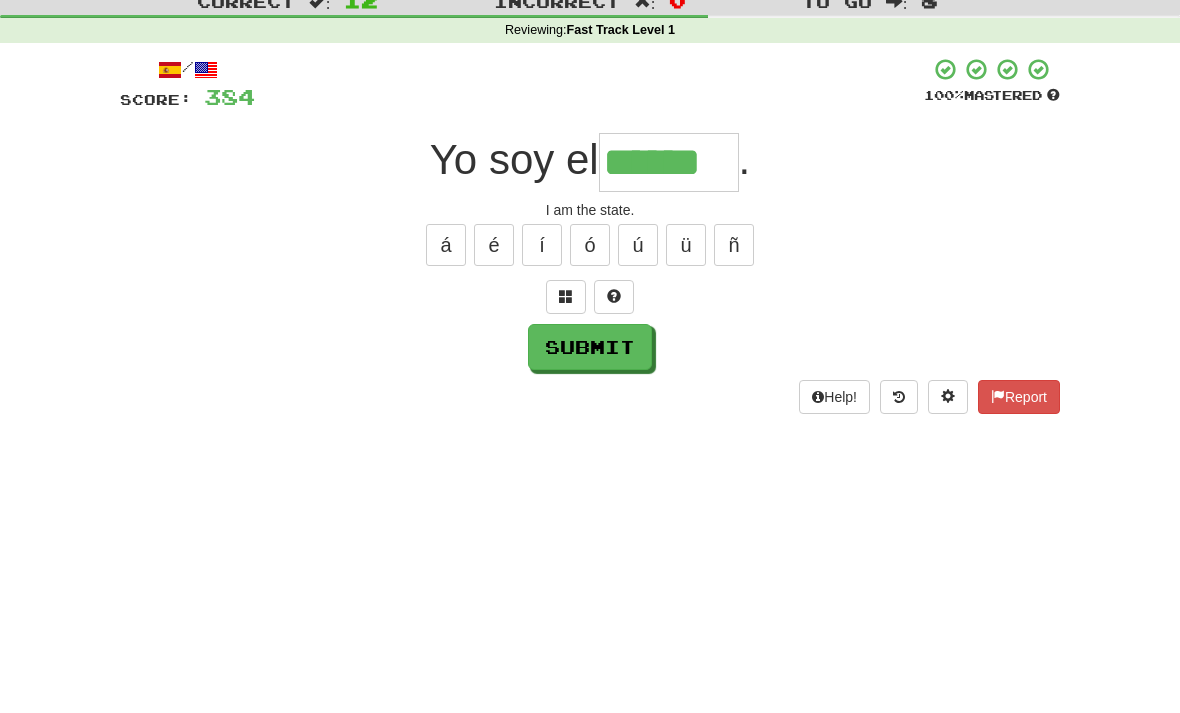 type on "******" 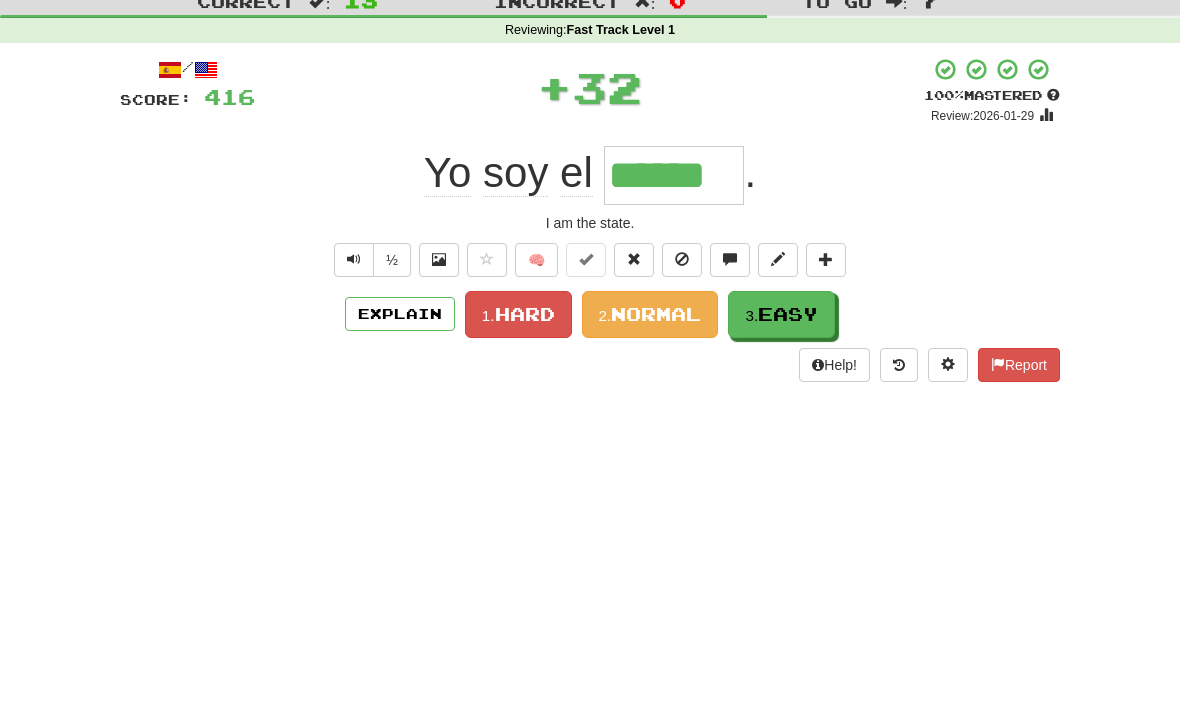 click on "3.  Easy" at bounding box center [781, 379] 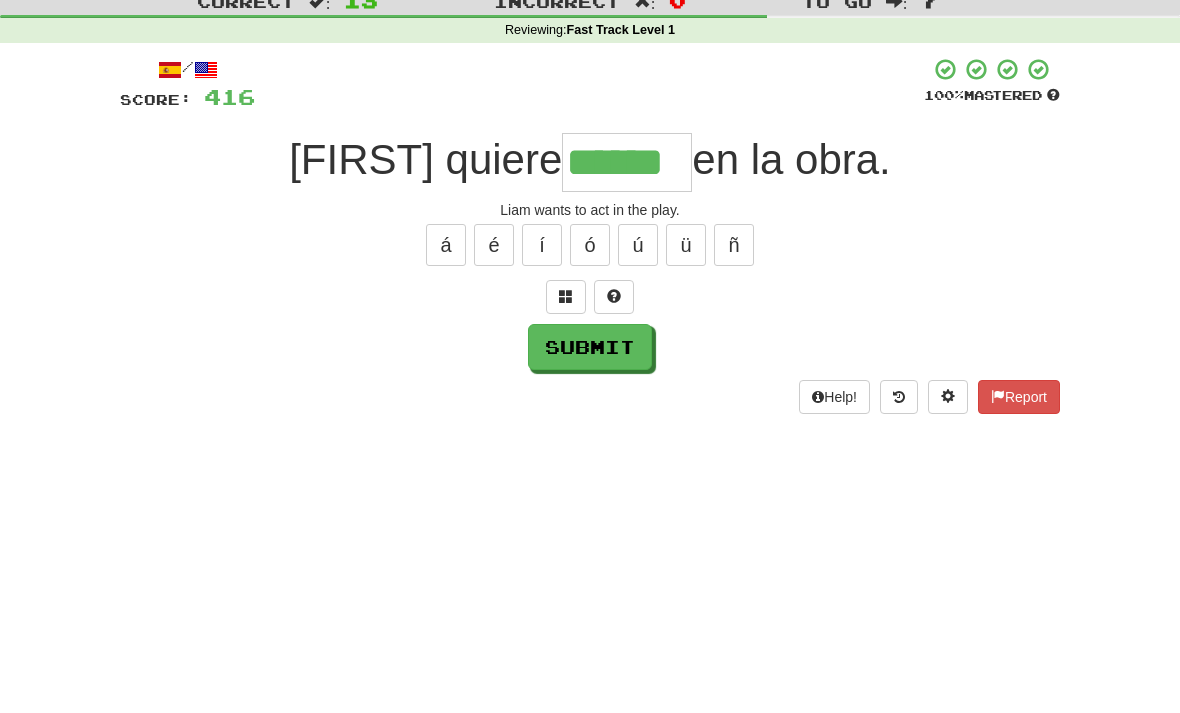 type on "******" 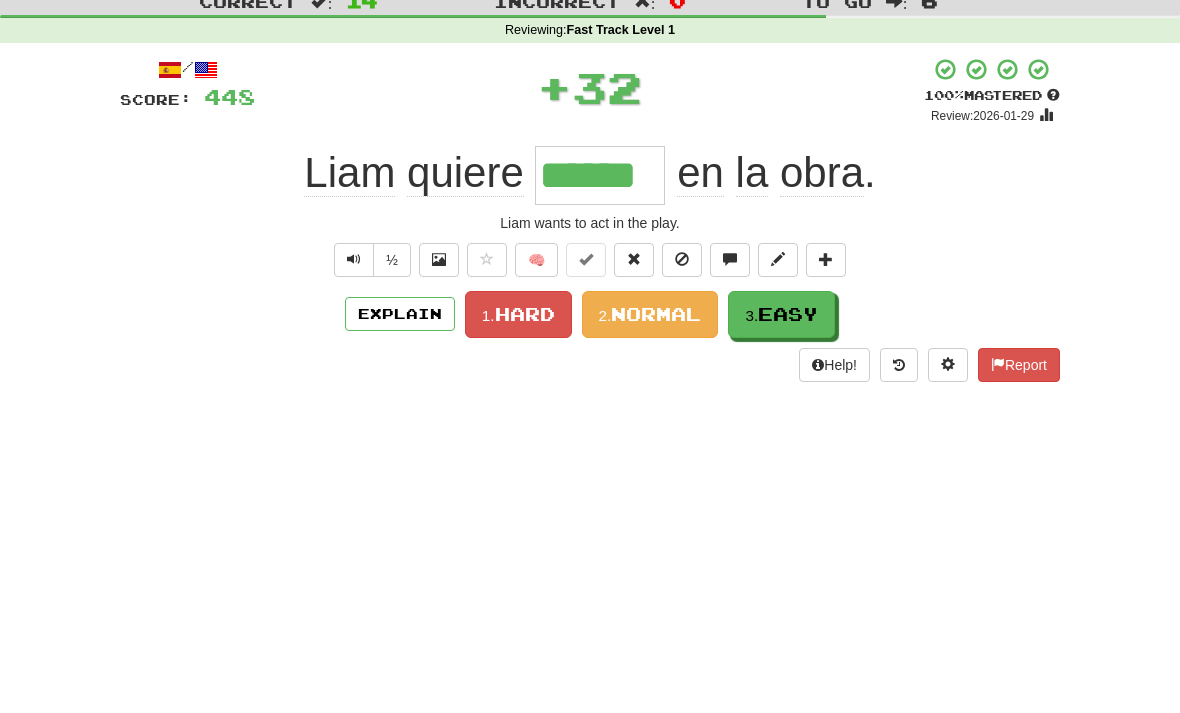 click on "Easy" at bounding box center [788, 379] 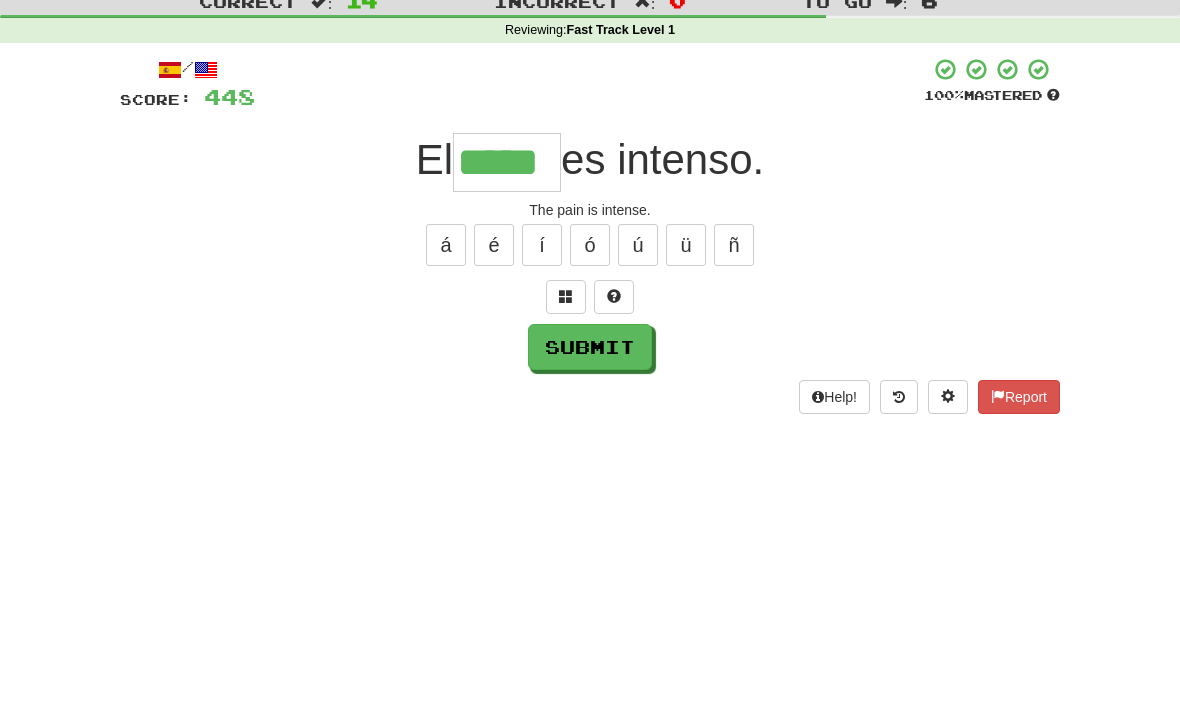 type on "*****" 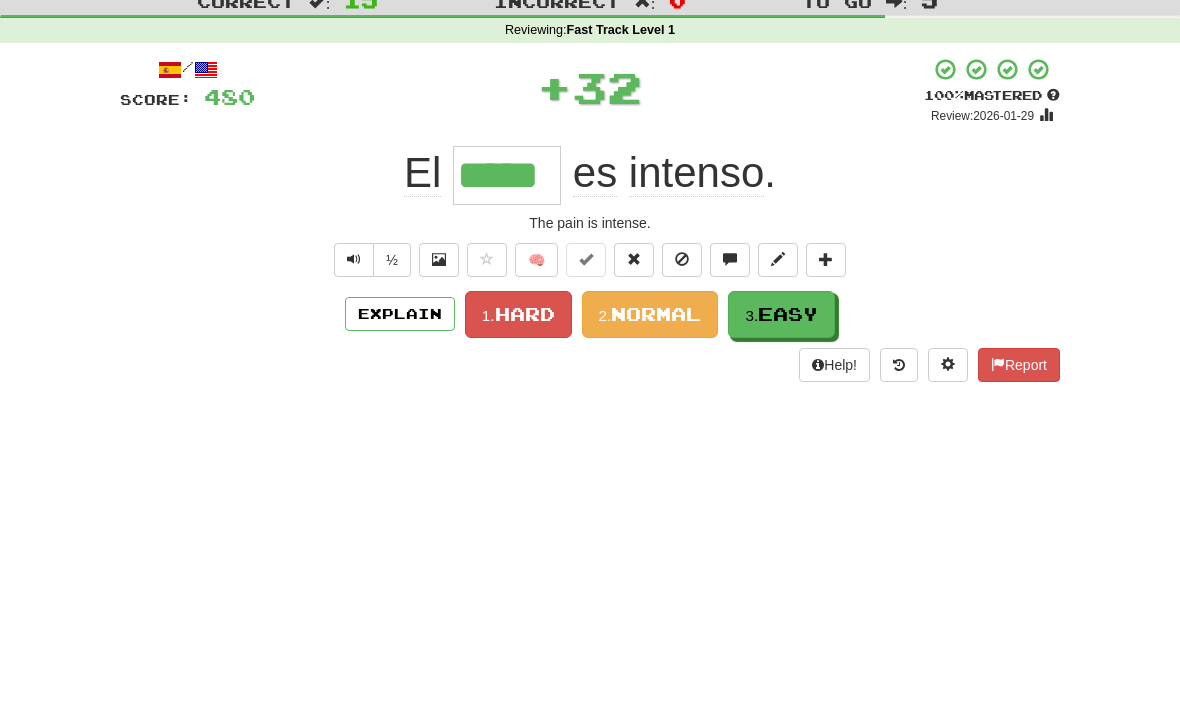 click on "Easy" at bounding box center [788, 379] 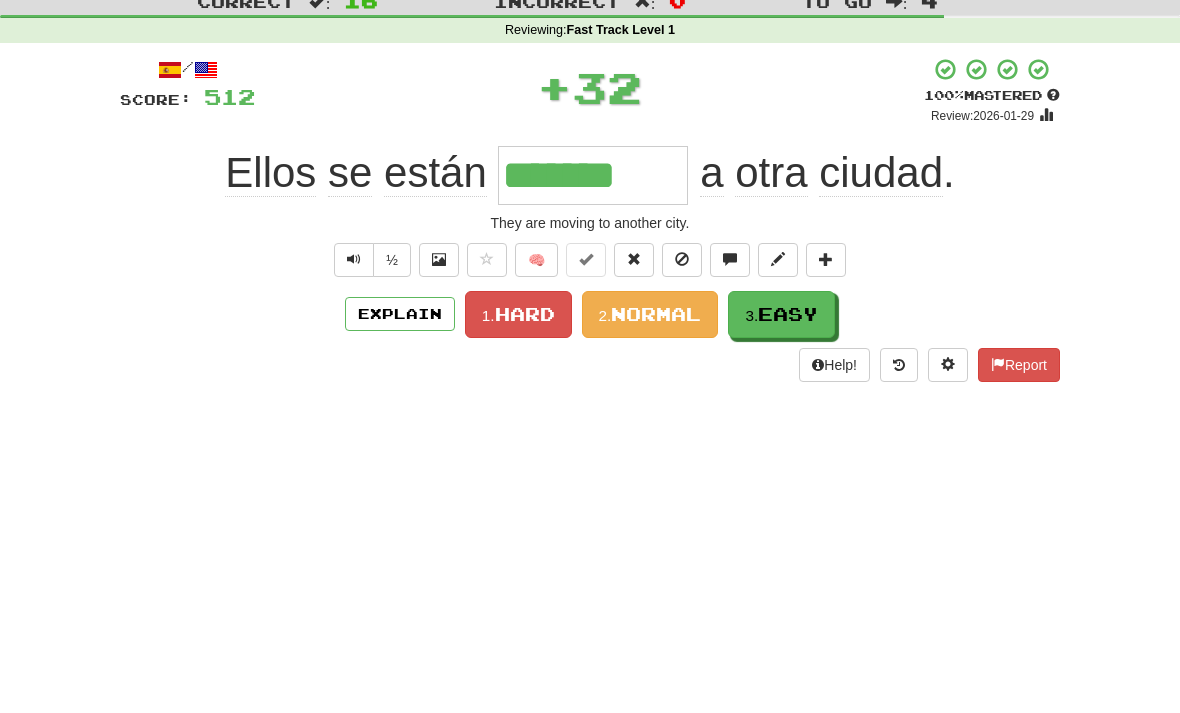 type on "*******" 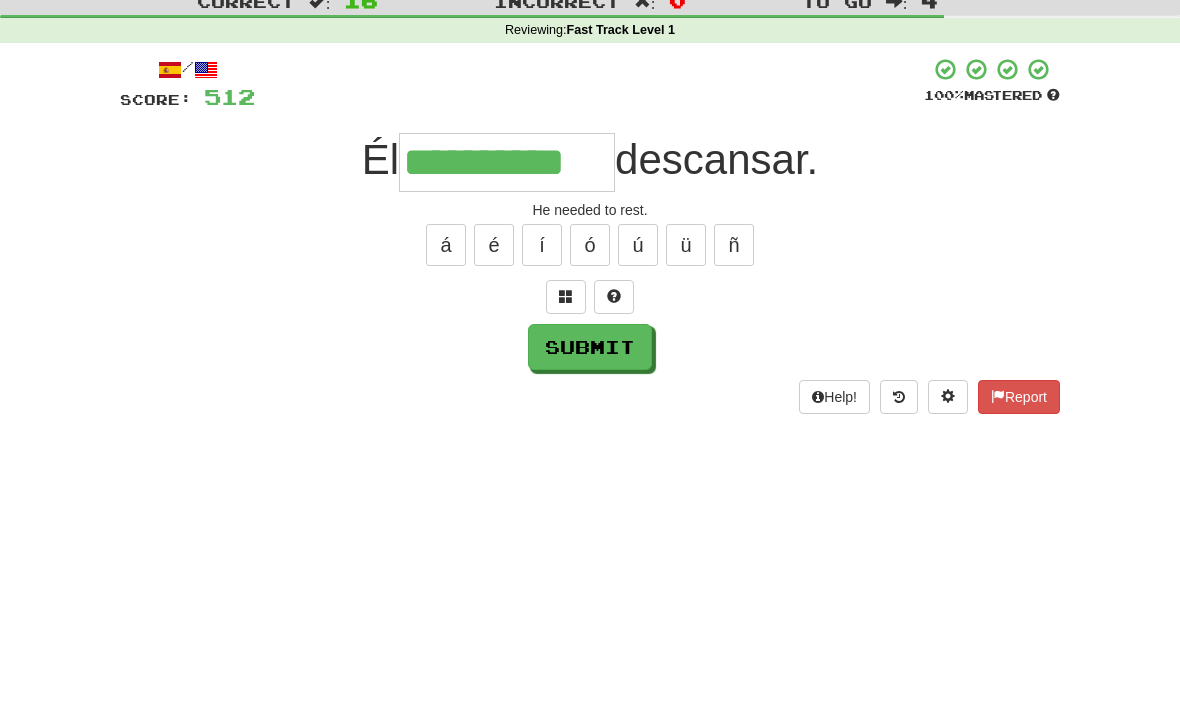 type on "**********" 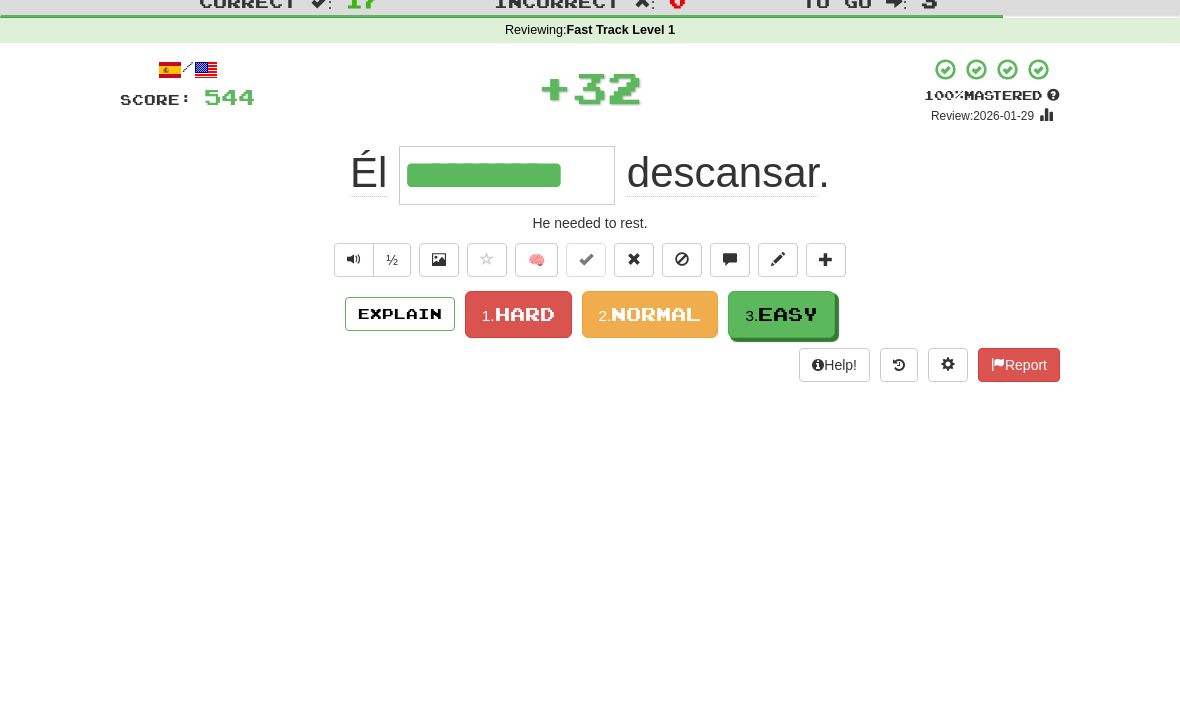 click on "Easy" at bounding box center (788, 379) 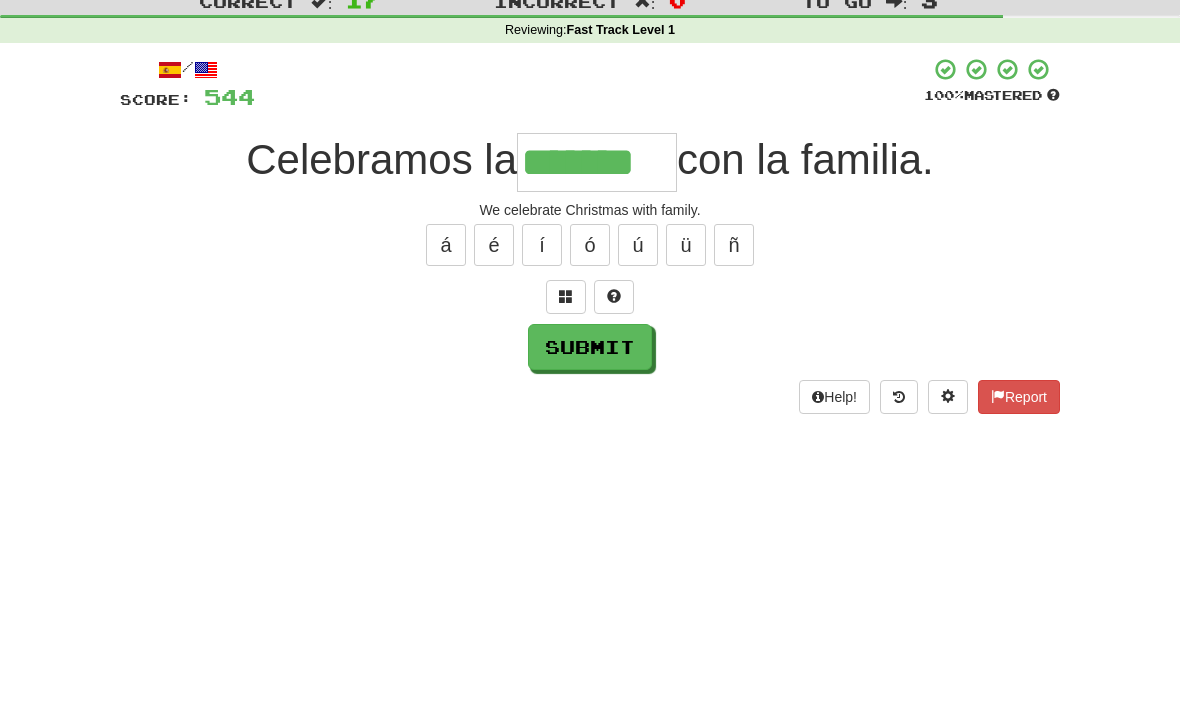 type on "*******" 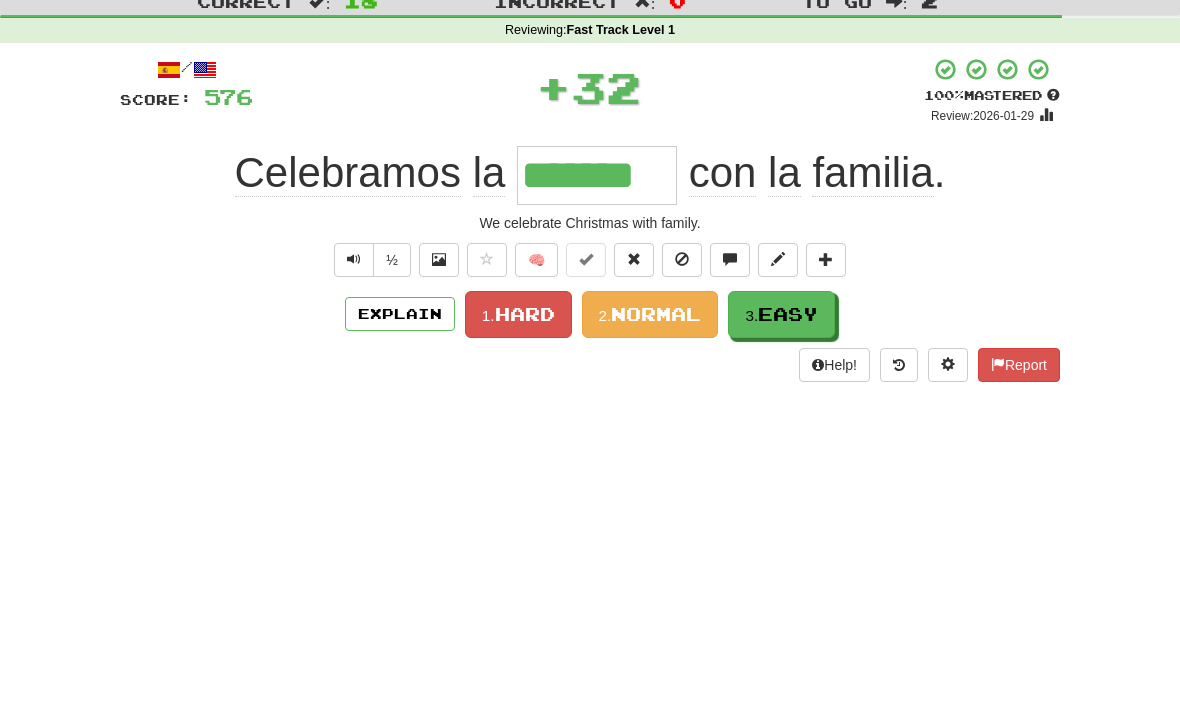 click on "Easy" at bounding box center (788, 379) 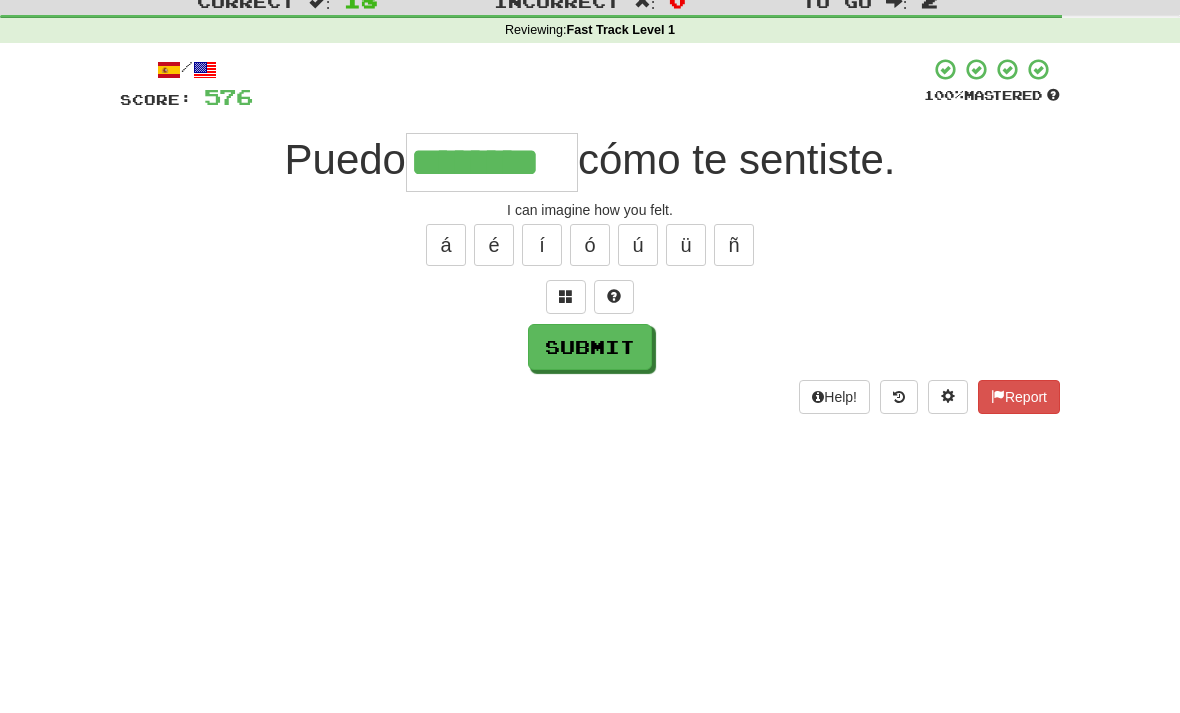 type on "********" 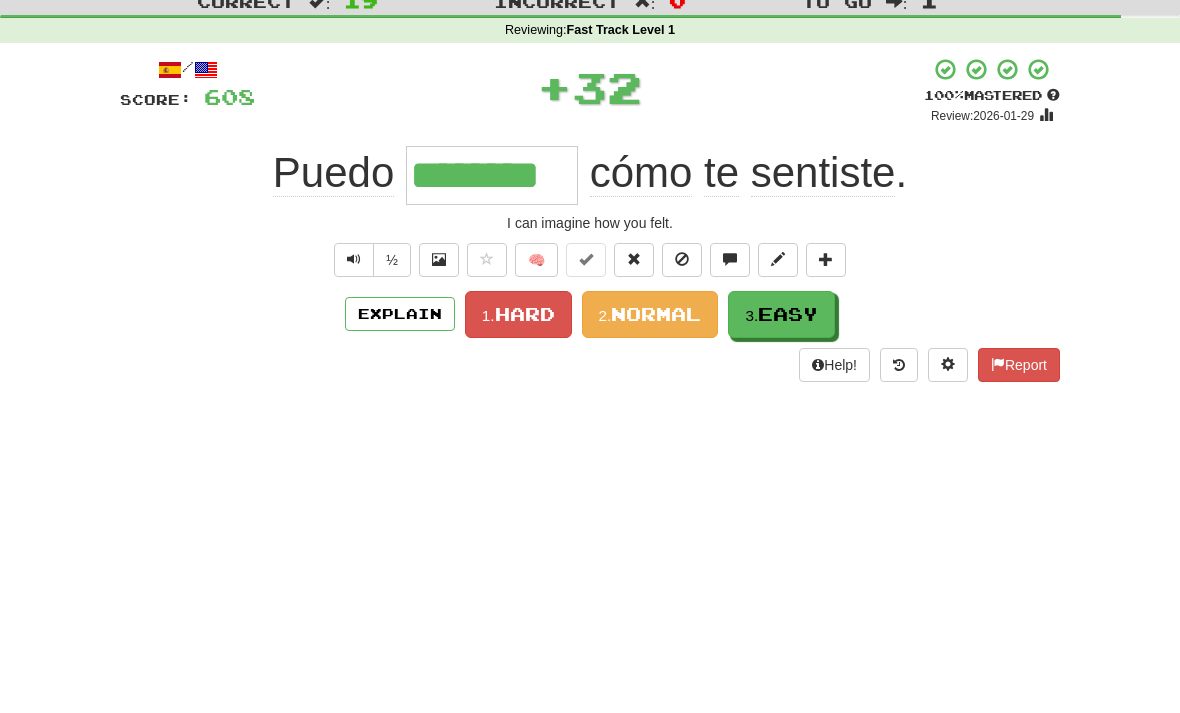 click on "Easy" at bounding box center (788, 379) 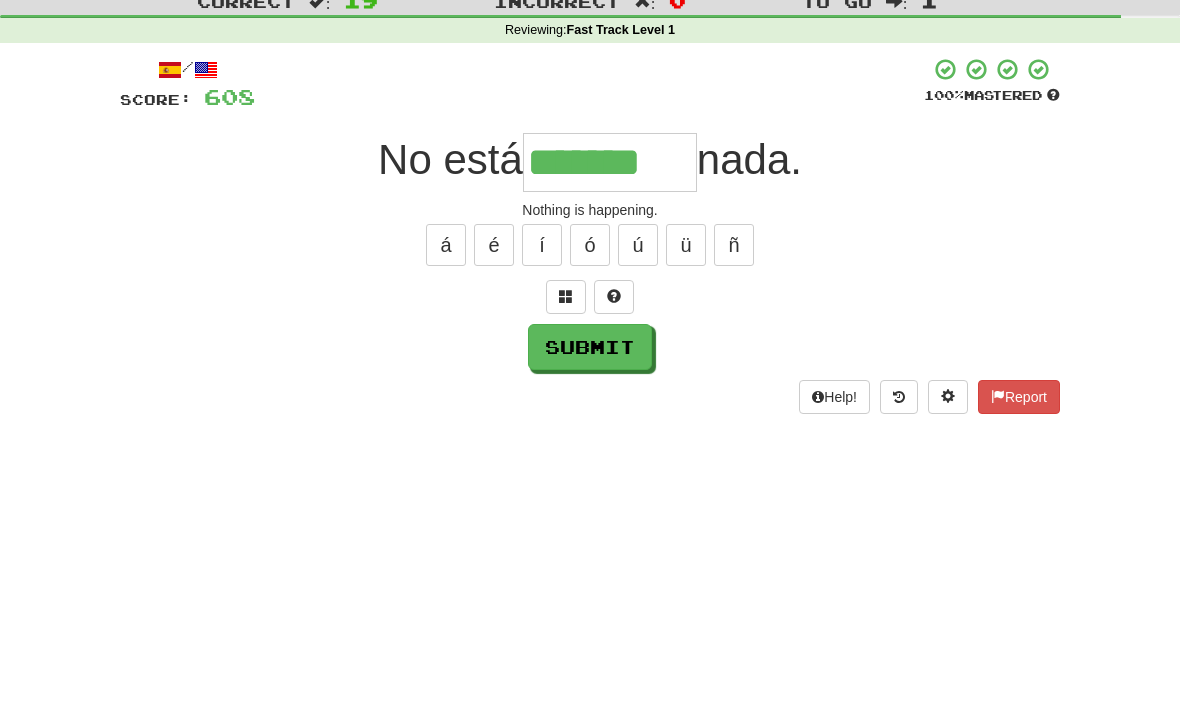 type on "*******" 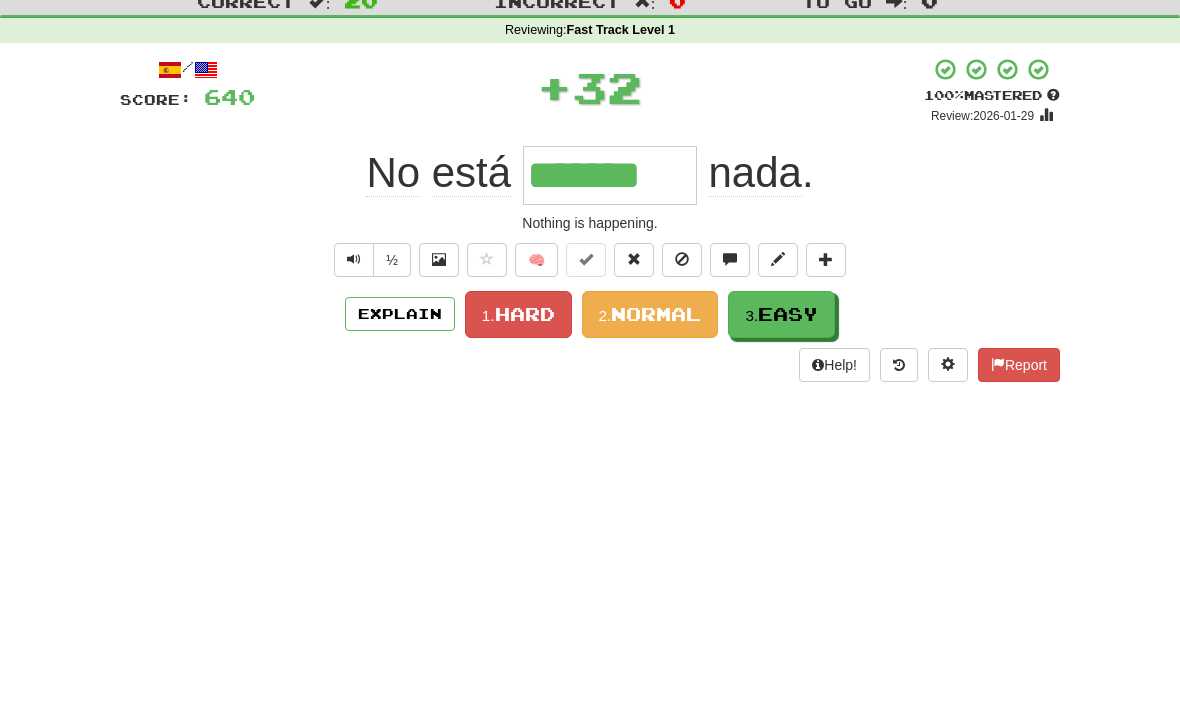 click on "Easy" at bounding box center [788, 379] 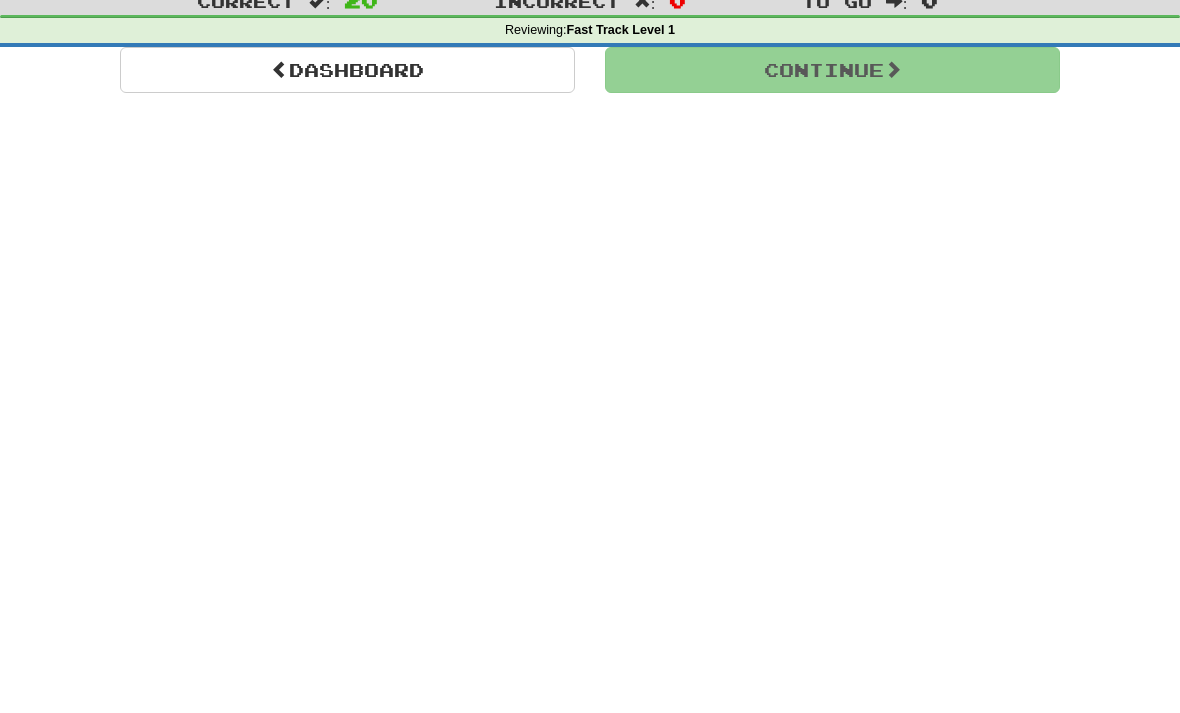 scroll, scrollTop: 65, scrollLeft: 0, axis: vertical 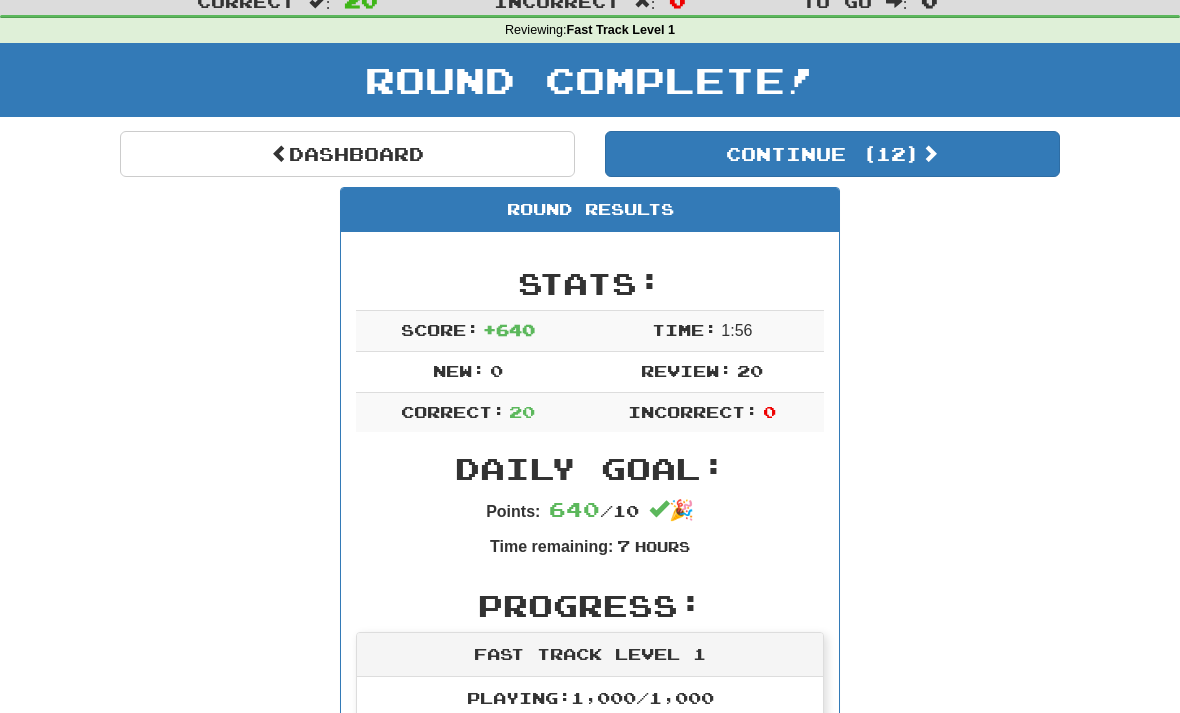 click on "Continue ( 12 )" at bounding box center (832, 154) 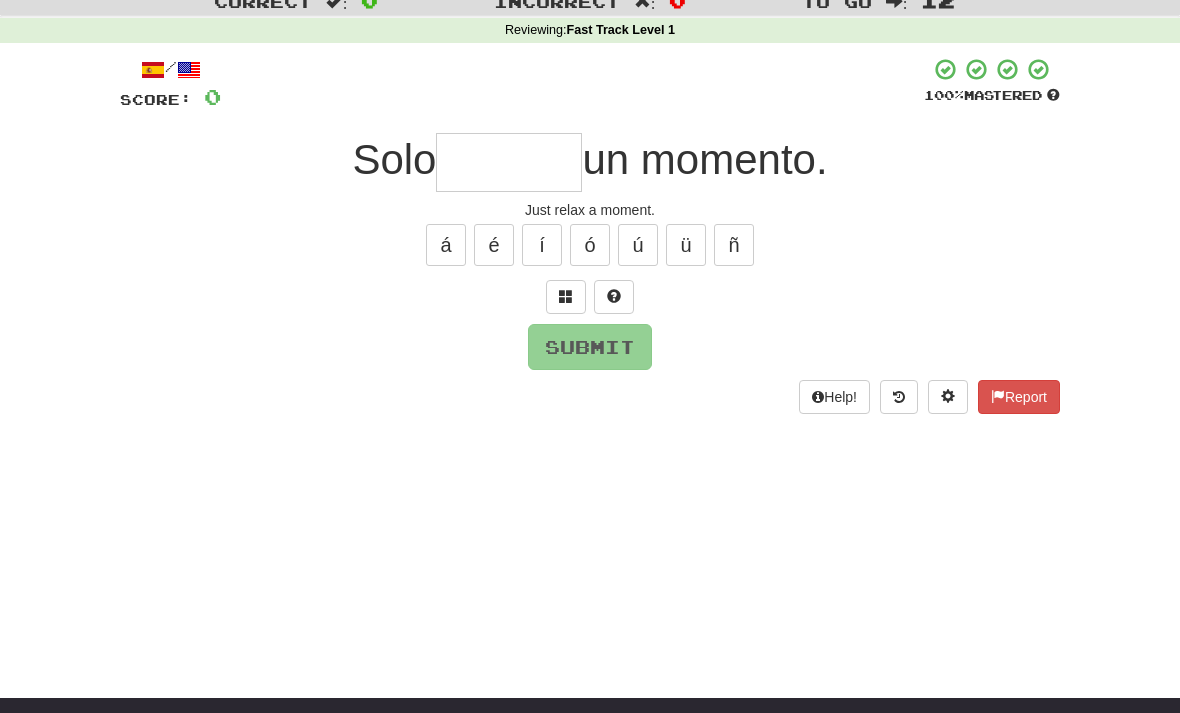 click at bounding box center [509, 162] 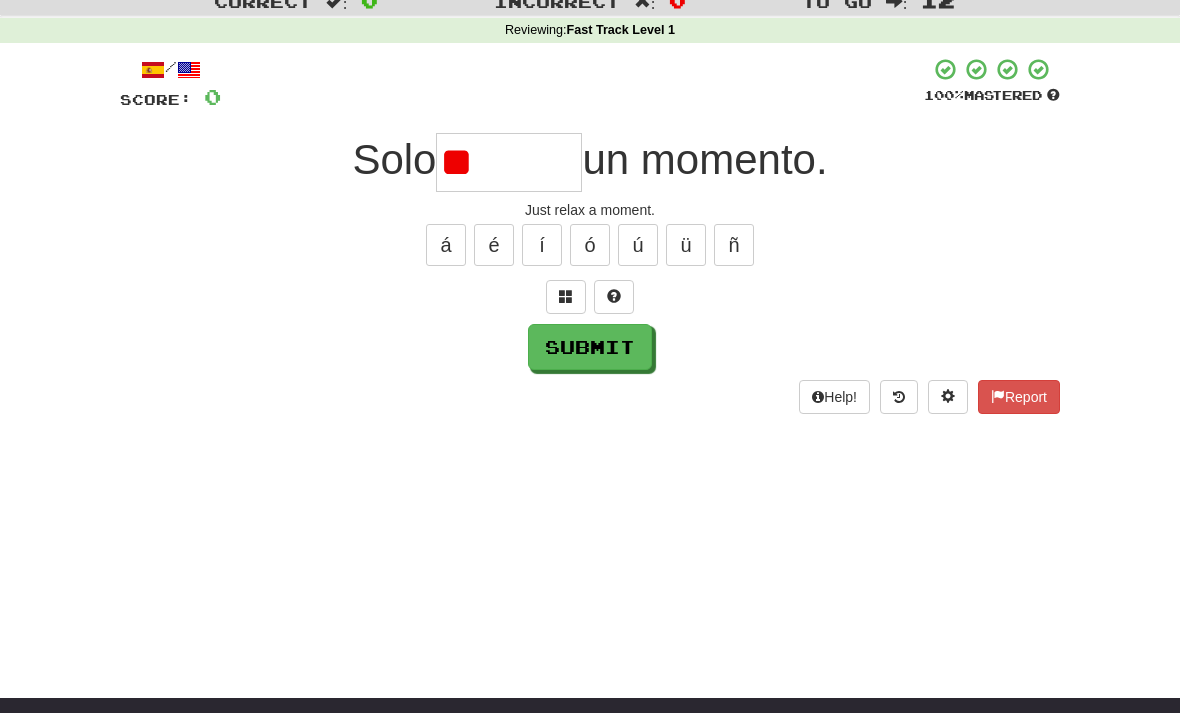 type on "*" 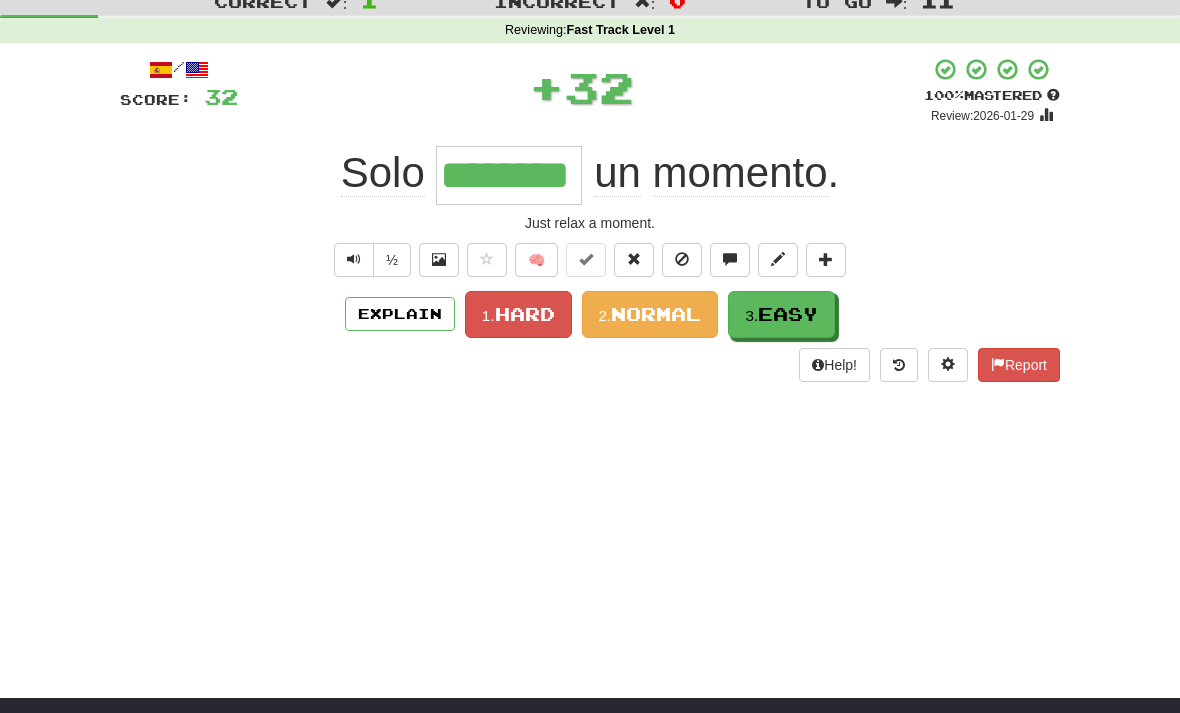 type on "********" 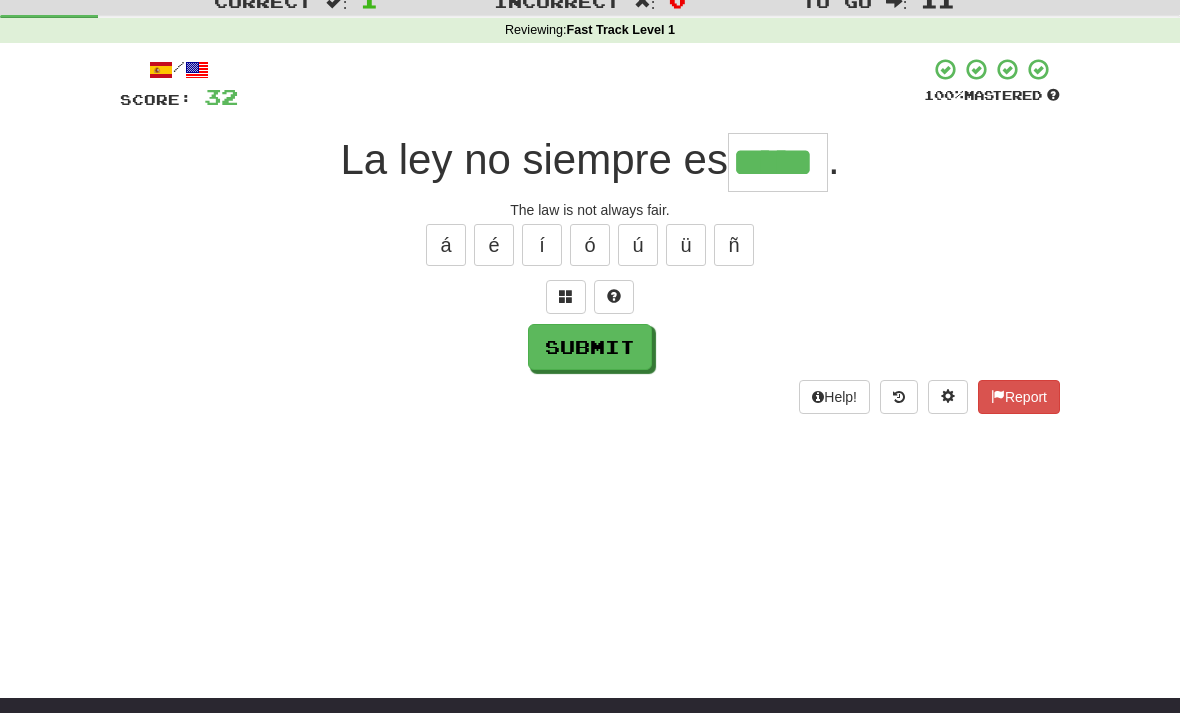 type on "*****" 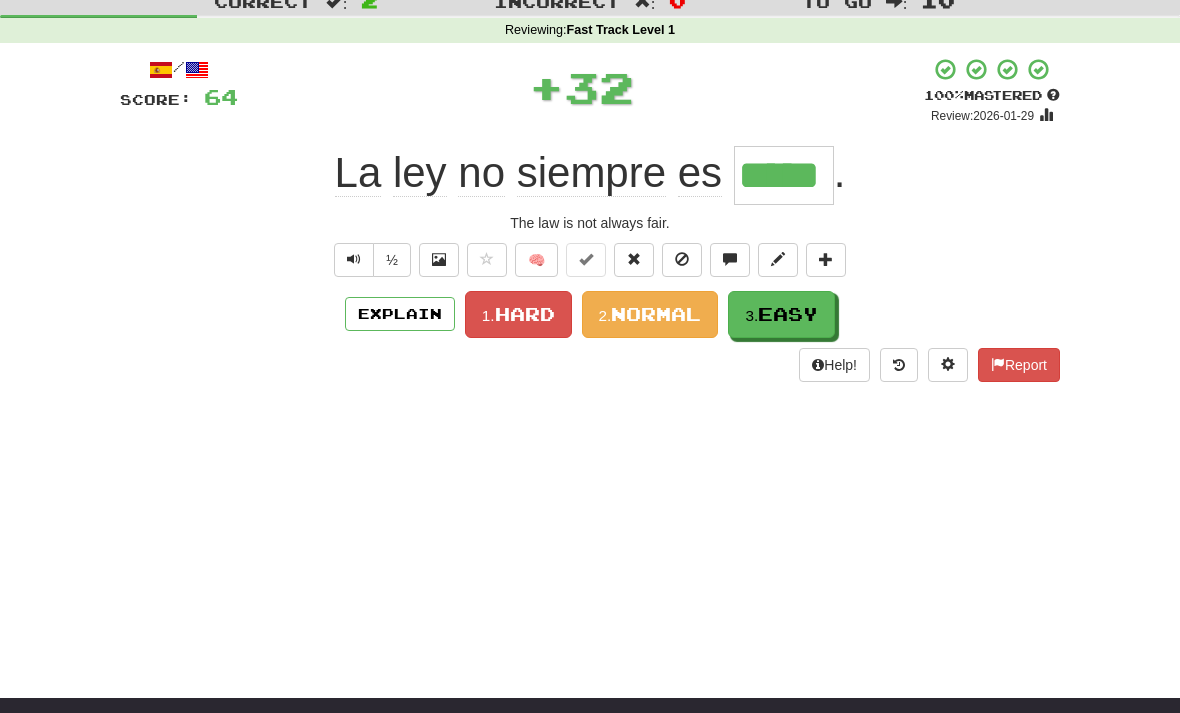 click on "Easy" at bounding box center (788, 314) 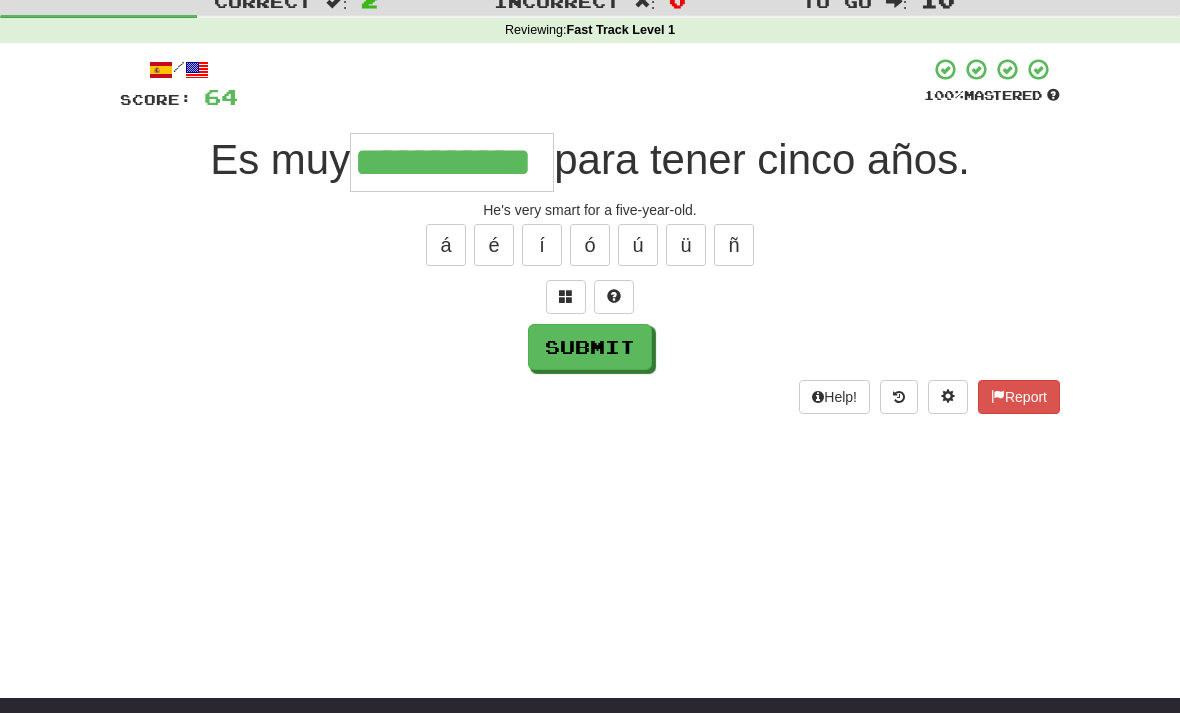 type on "**********" 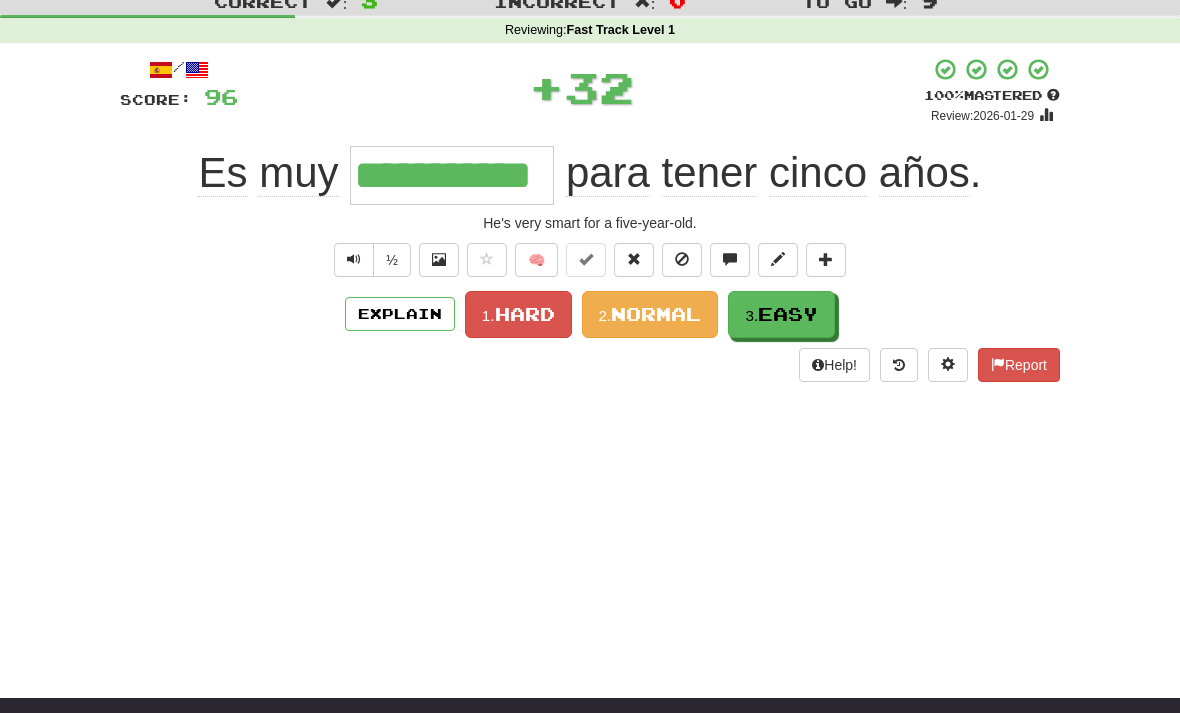 click on "Easy" at bounding box center (788, 314) 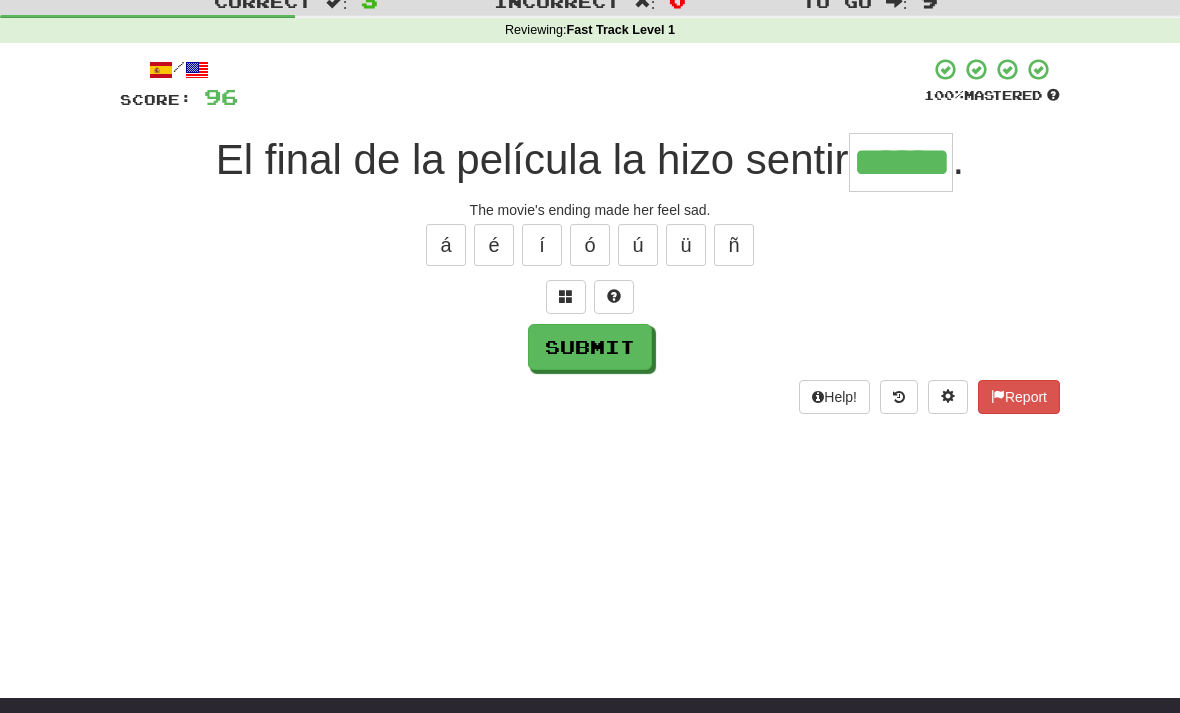 type on "******" 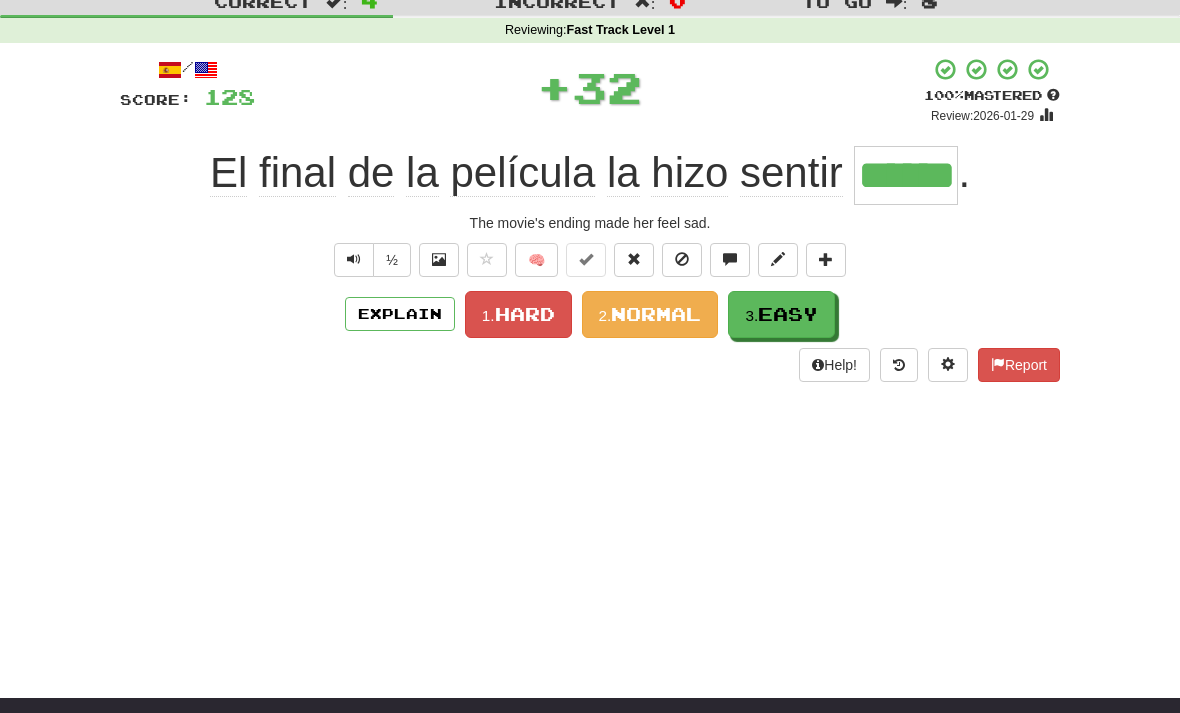 click on "Easy" at bounding box center [788, 314] 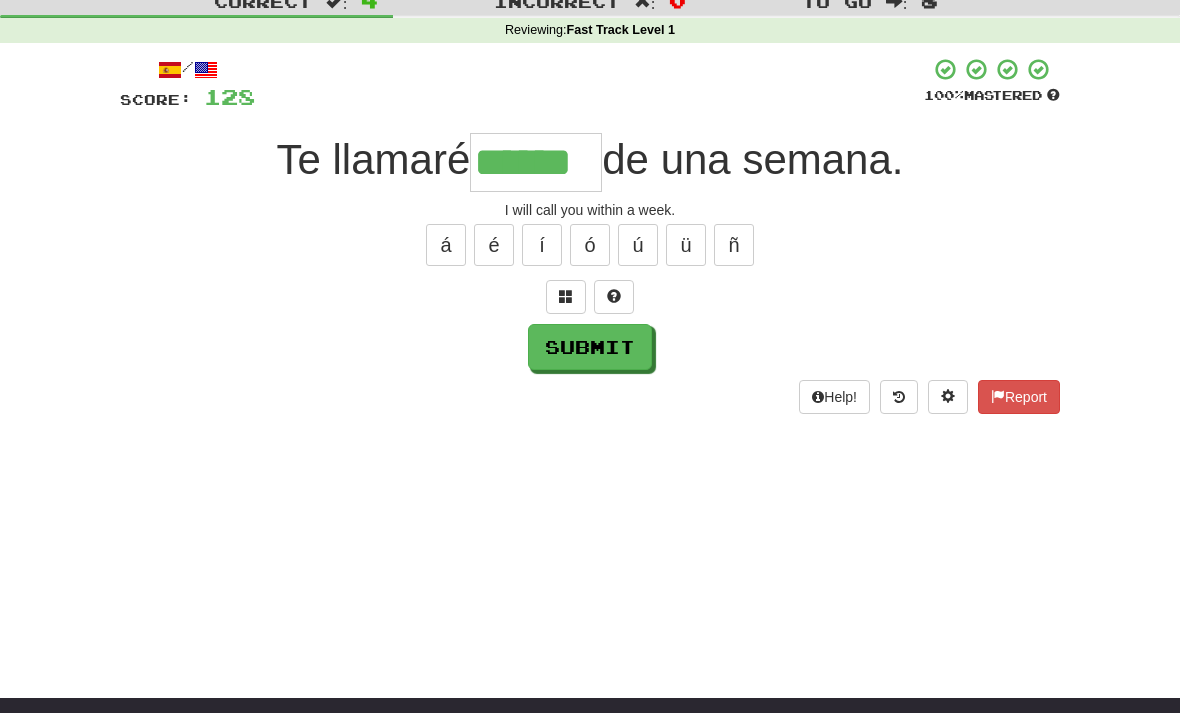type on "******" 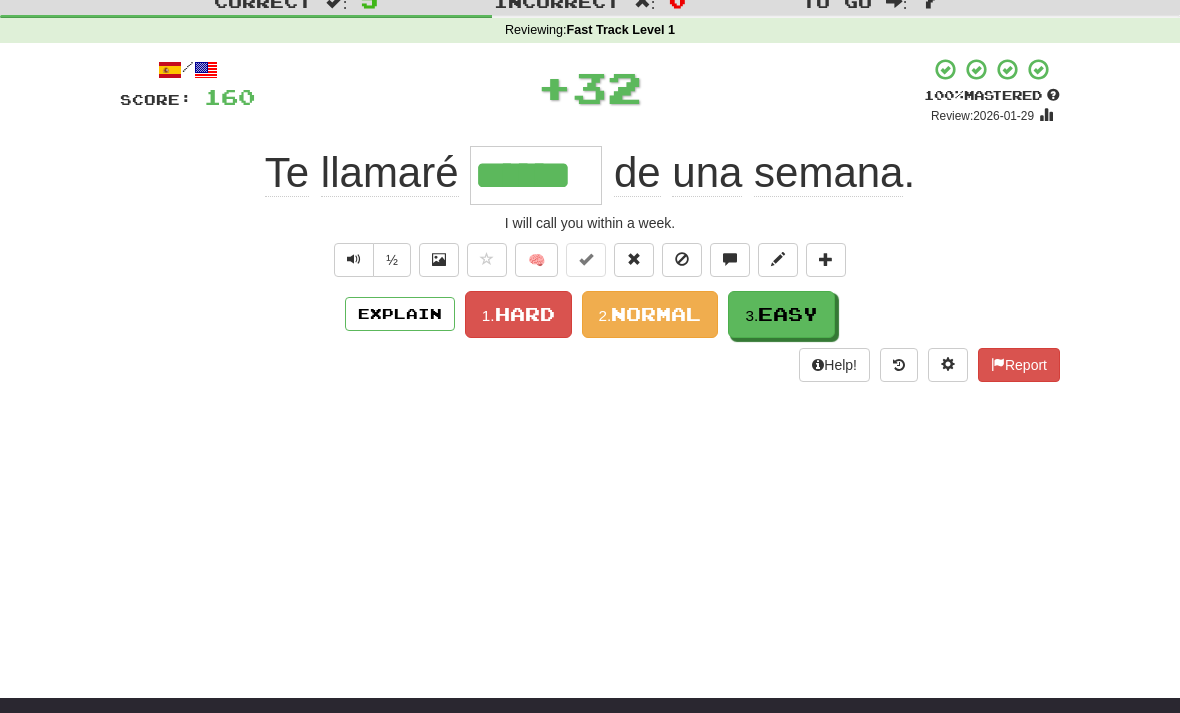 click on "Easy" at bounding box center (788, 314) 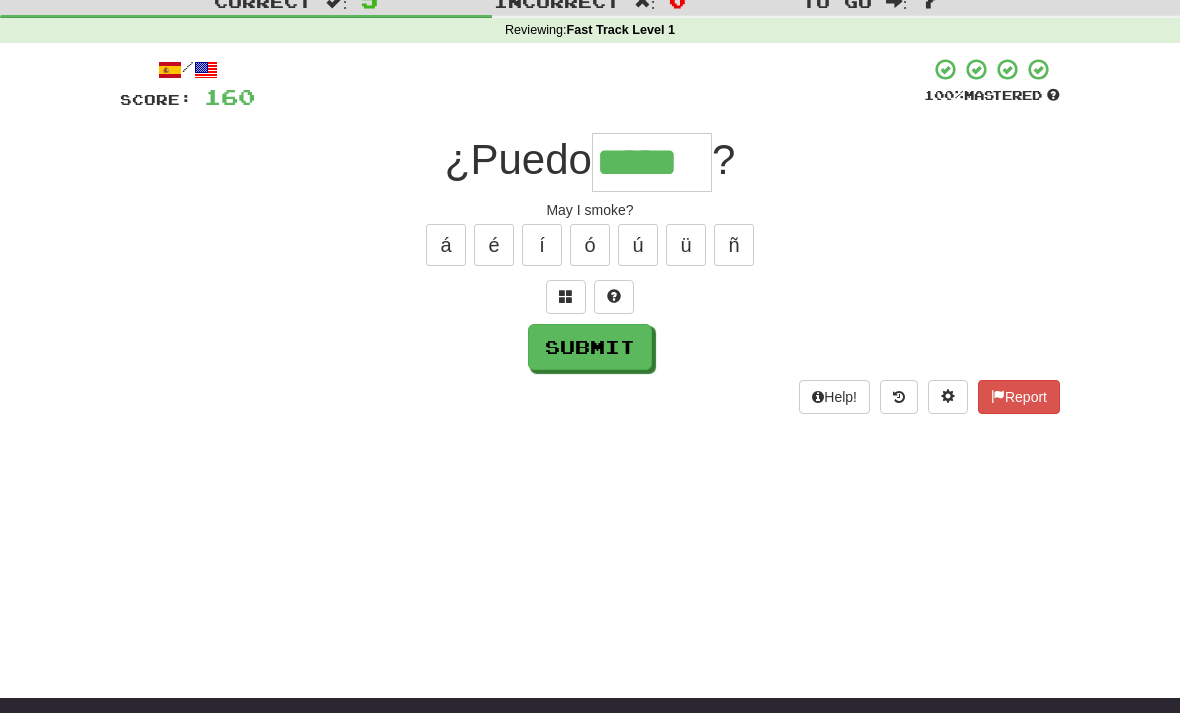 type on "*****" 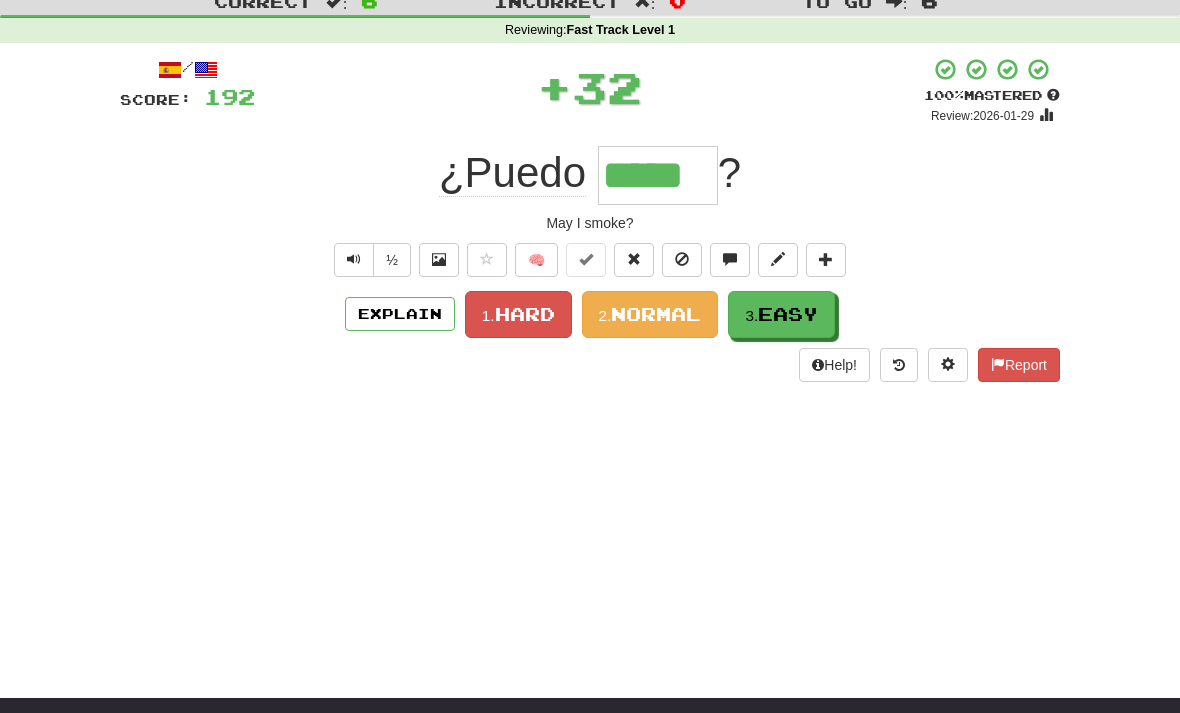 click on "Easy" at bounding box center (788, 314) 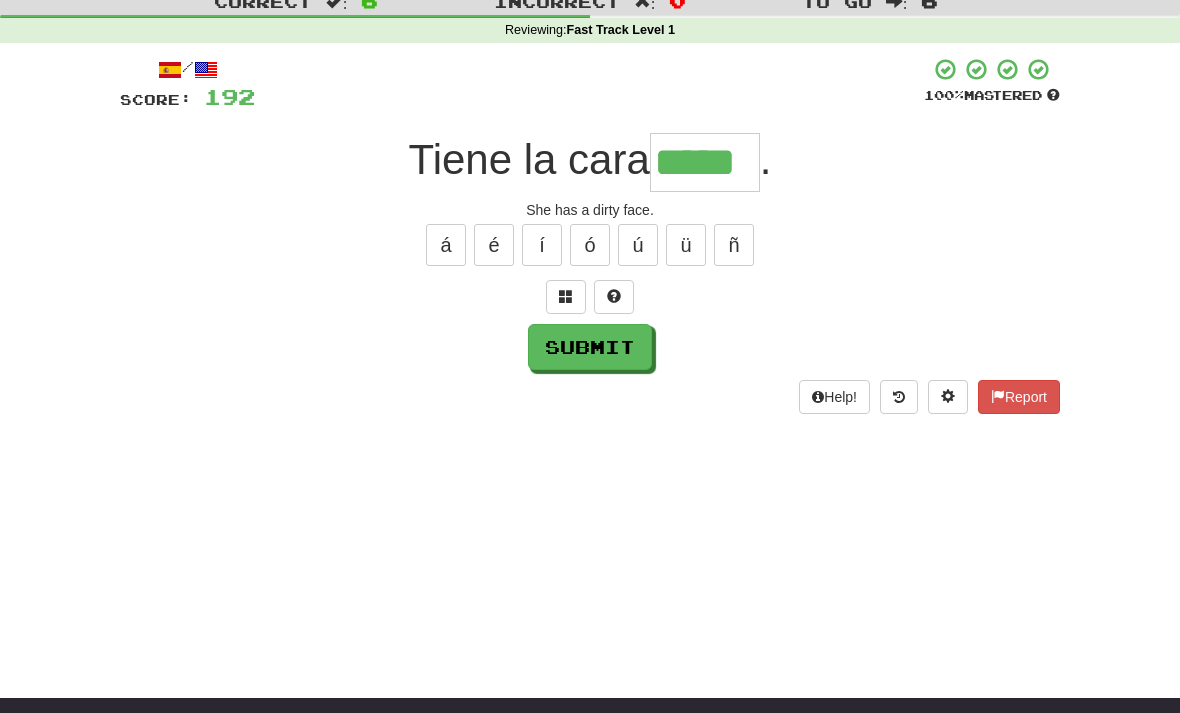 type on "*****" 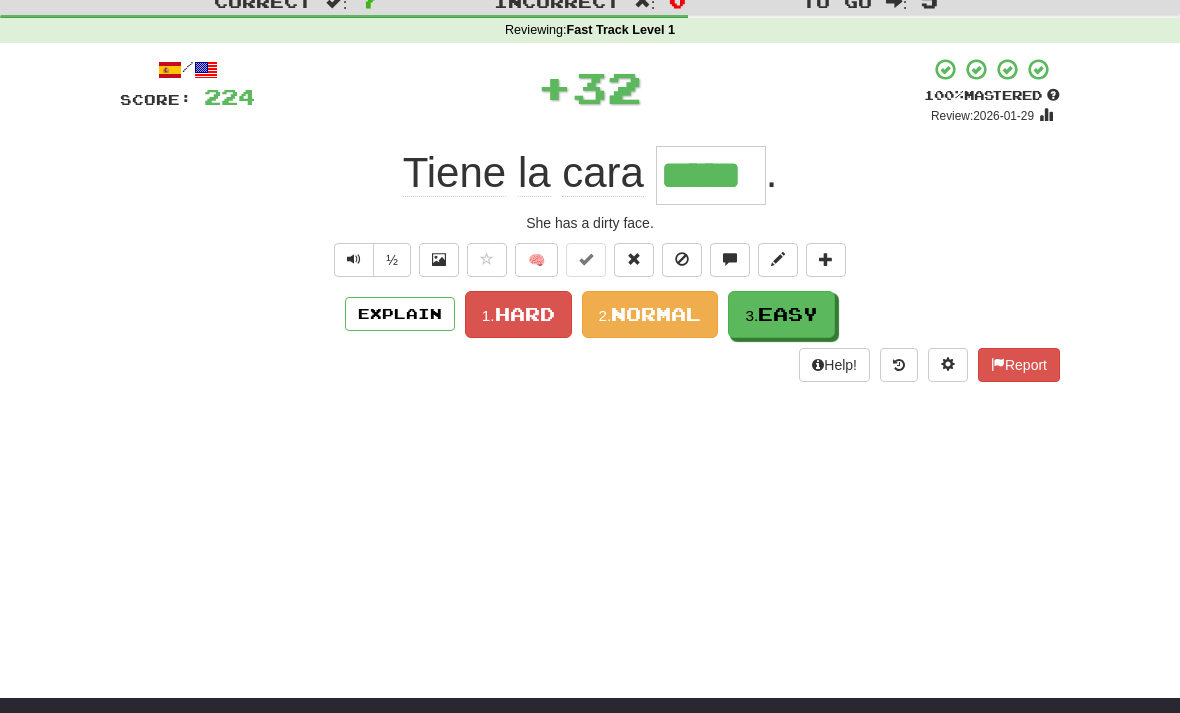 click on "Easy" at bounding box center [788, 314] 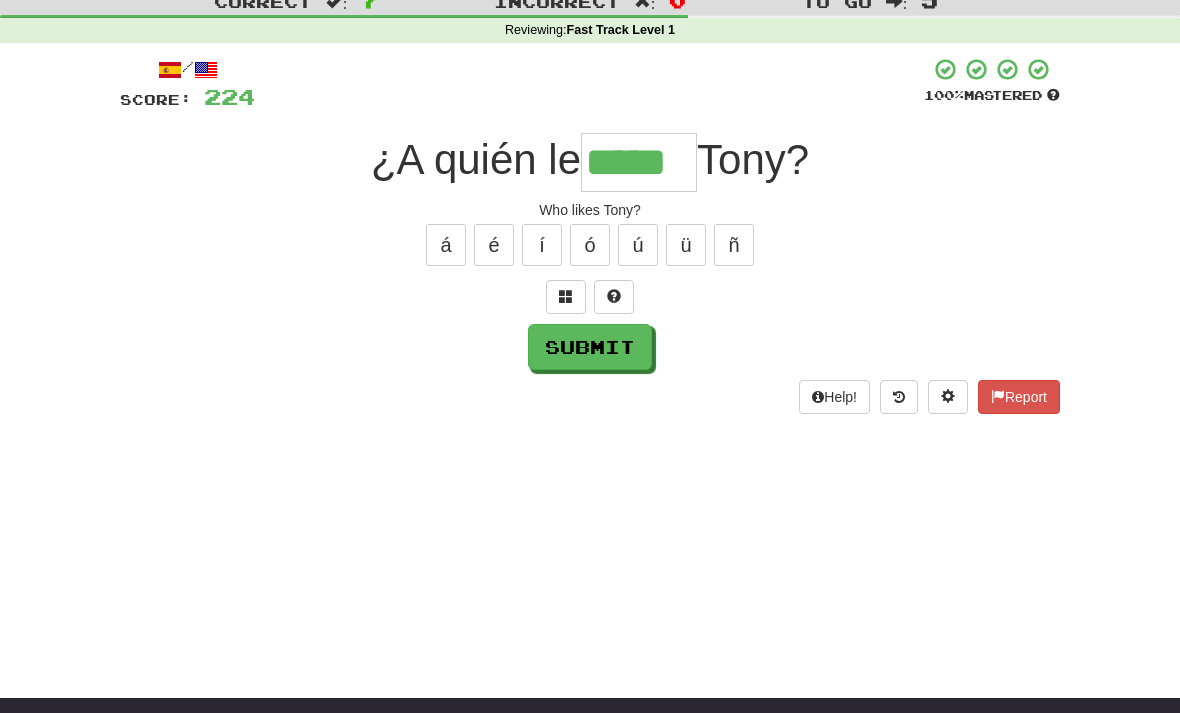 type on "*****" 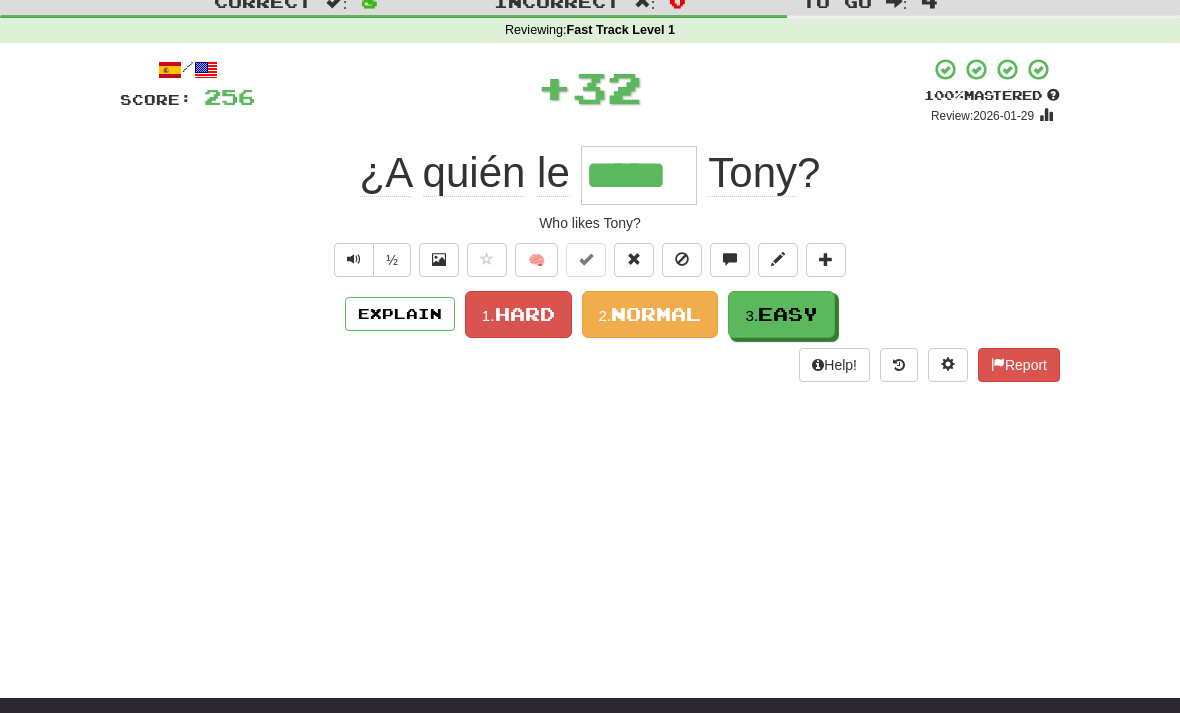 click on "Easy" at bounding box center [788, 314] 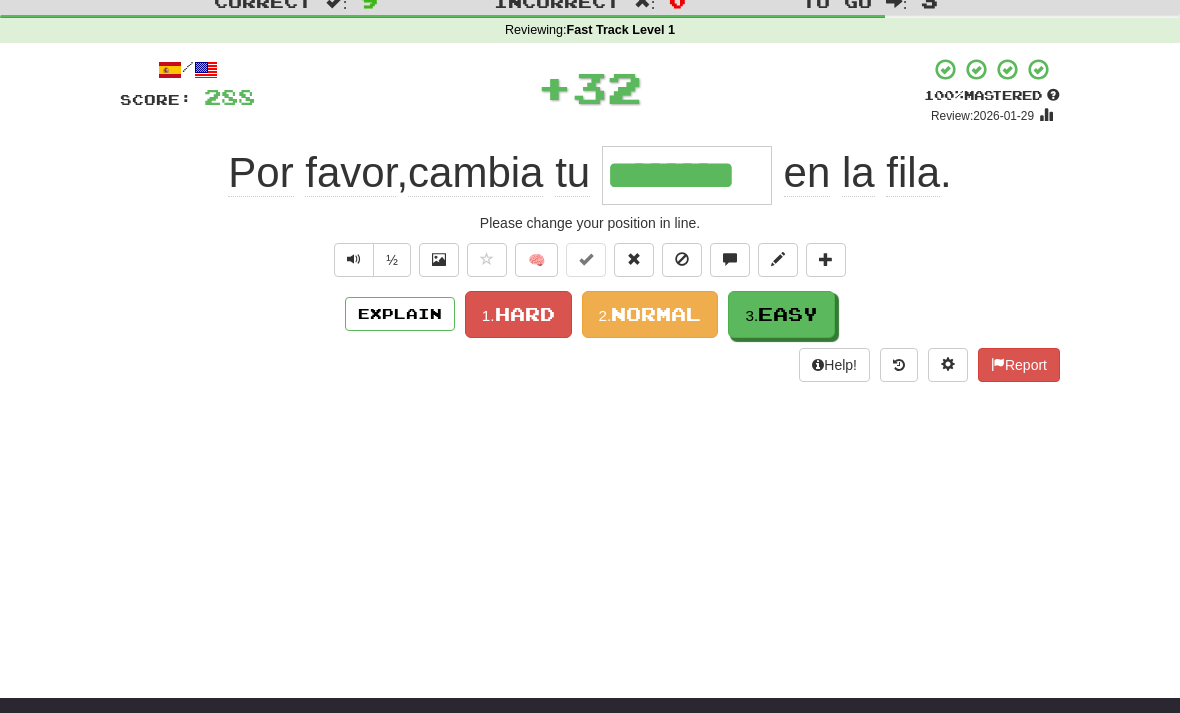 type on "********" 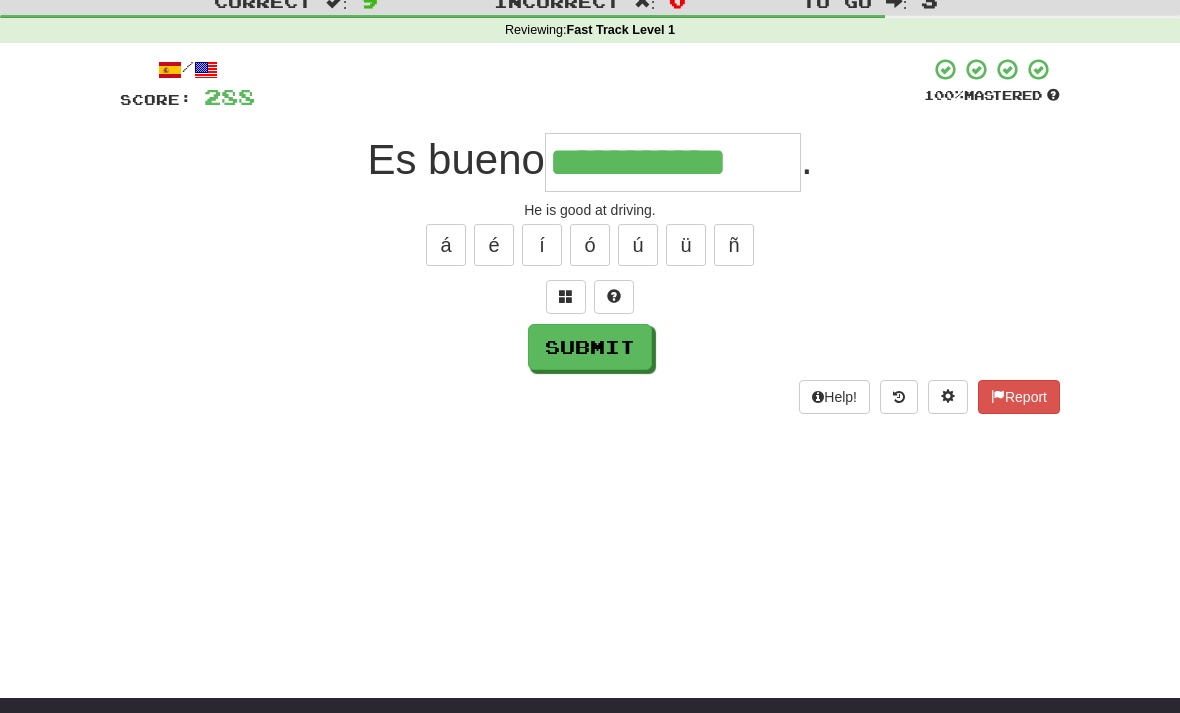 type on "**********" 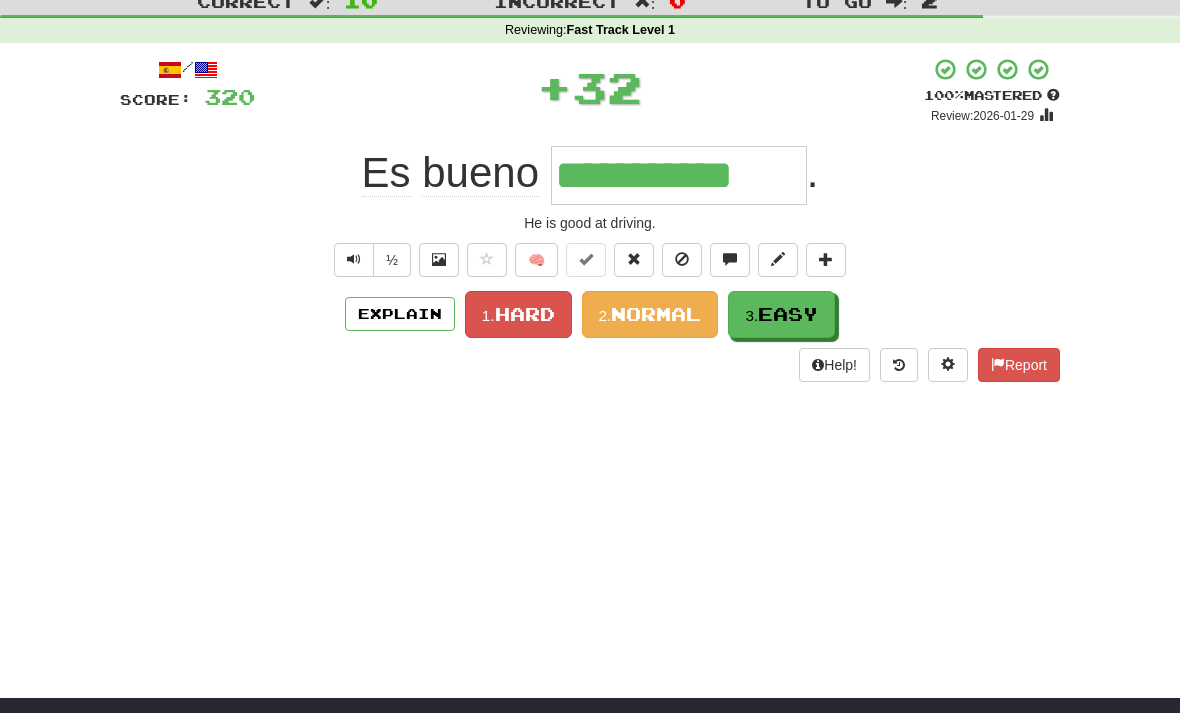 click on "Easy" at bounding box center [788, 314] 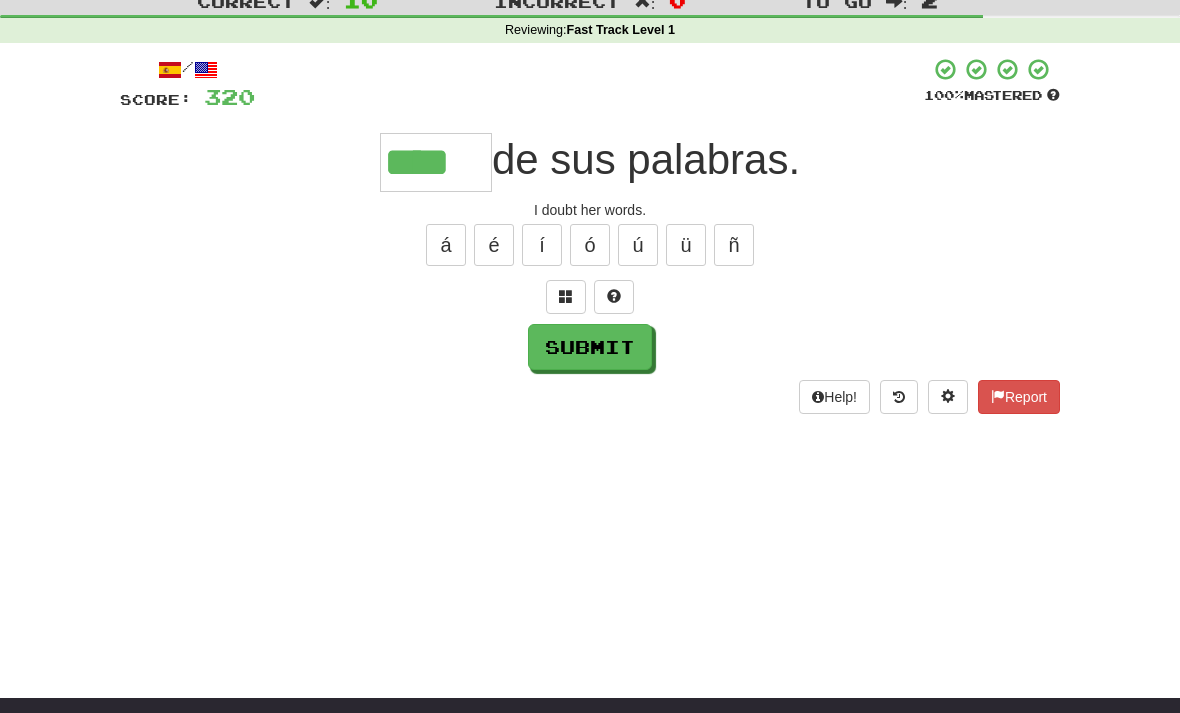 type on "****" 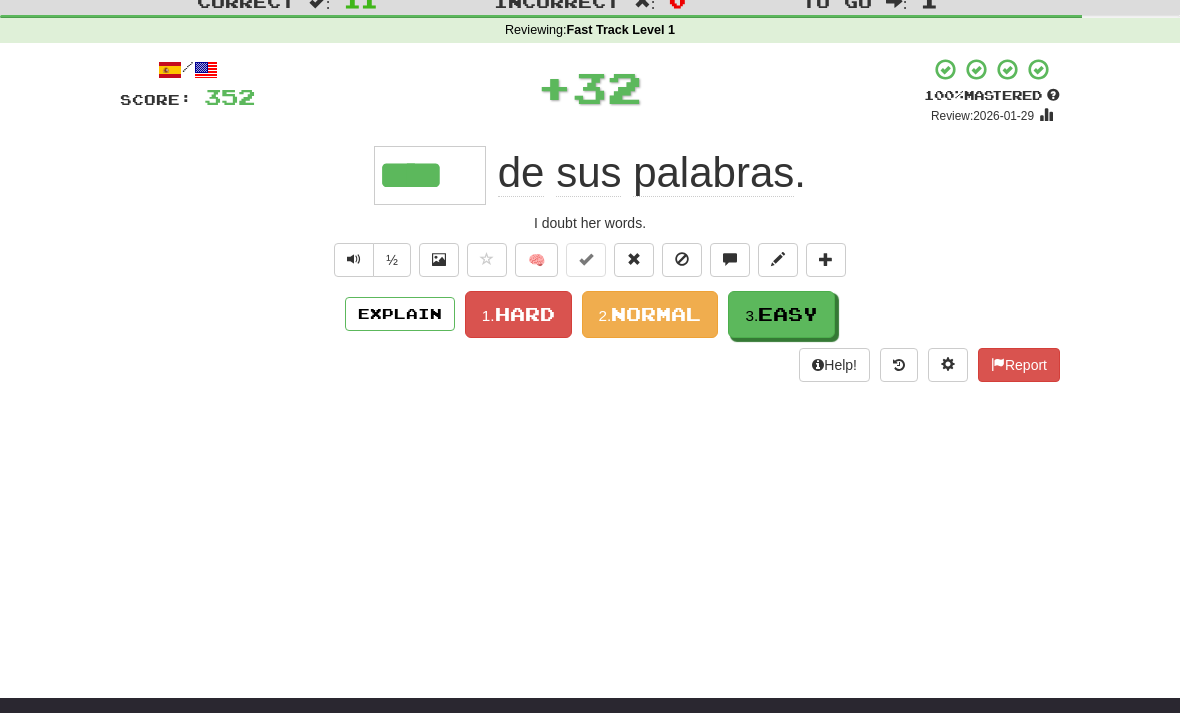 click on "Easy" at bounding box center [788, 314] 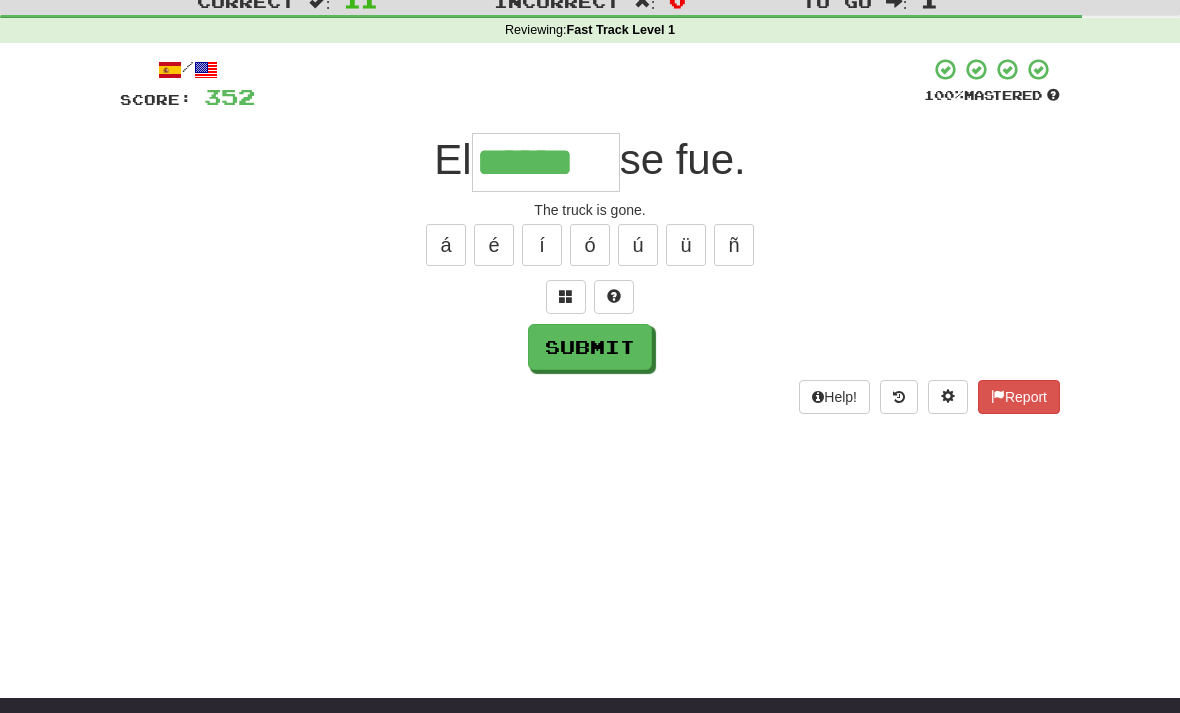 type on "******" 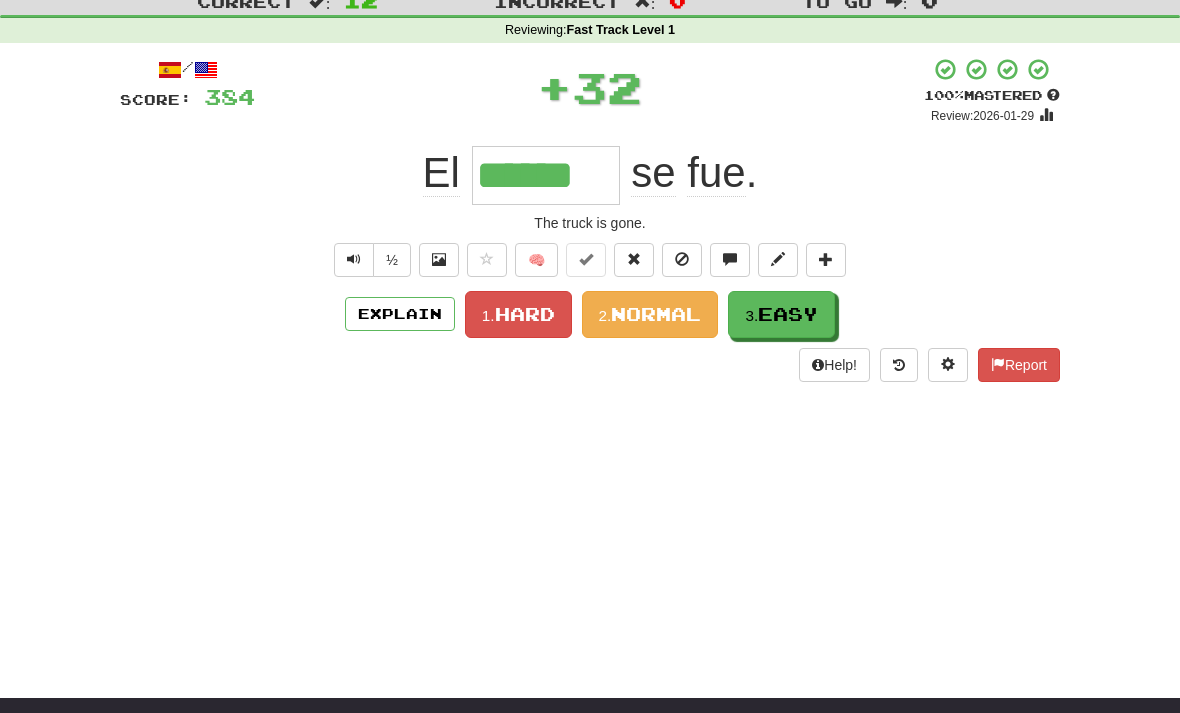 click on "Easy" at bounding box center (788, 314) 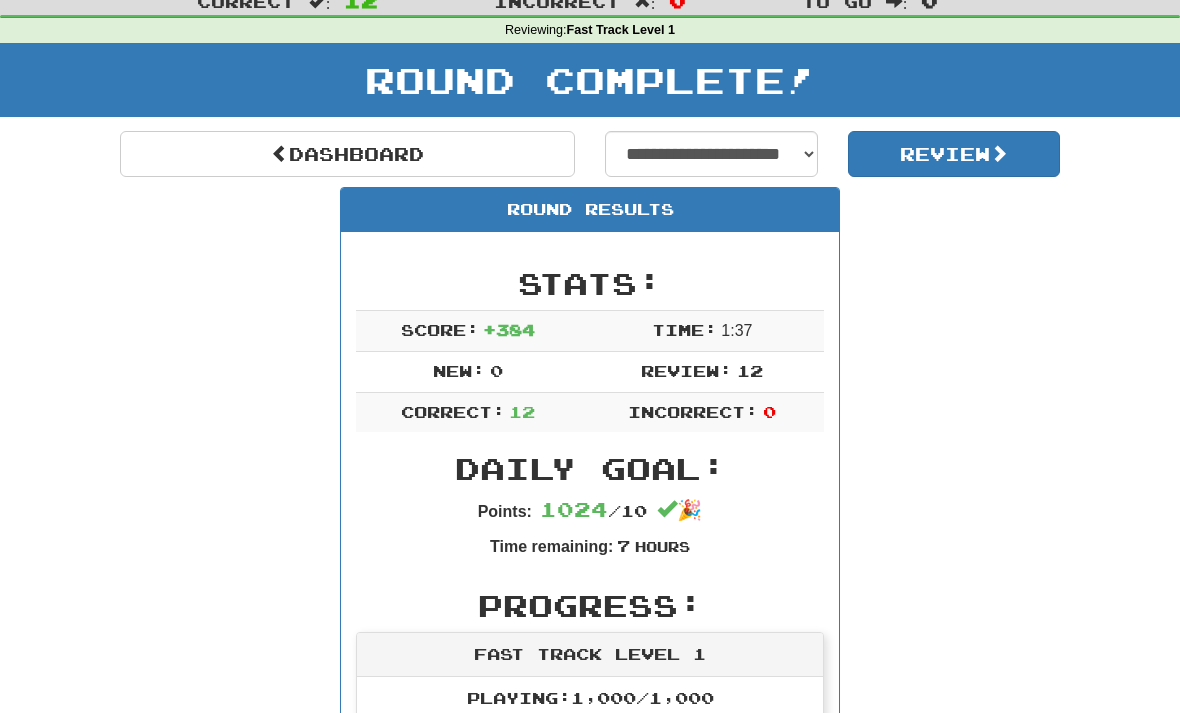 click at bounding box center [999, 153] 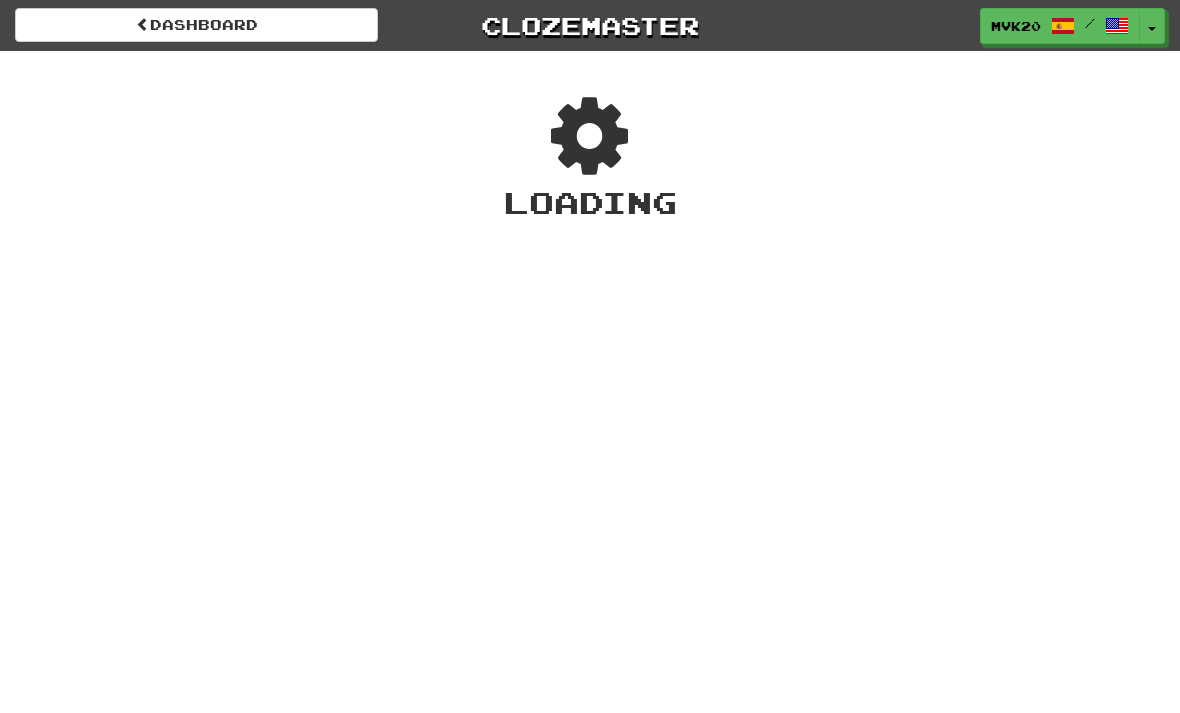 scroll, scrollTop: 0, scrollLeft: 0, axis: both 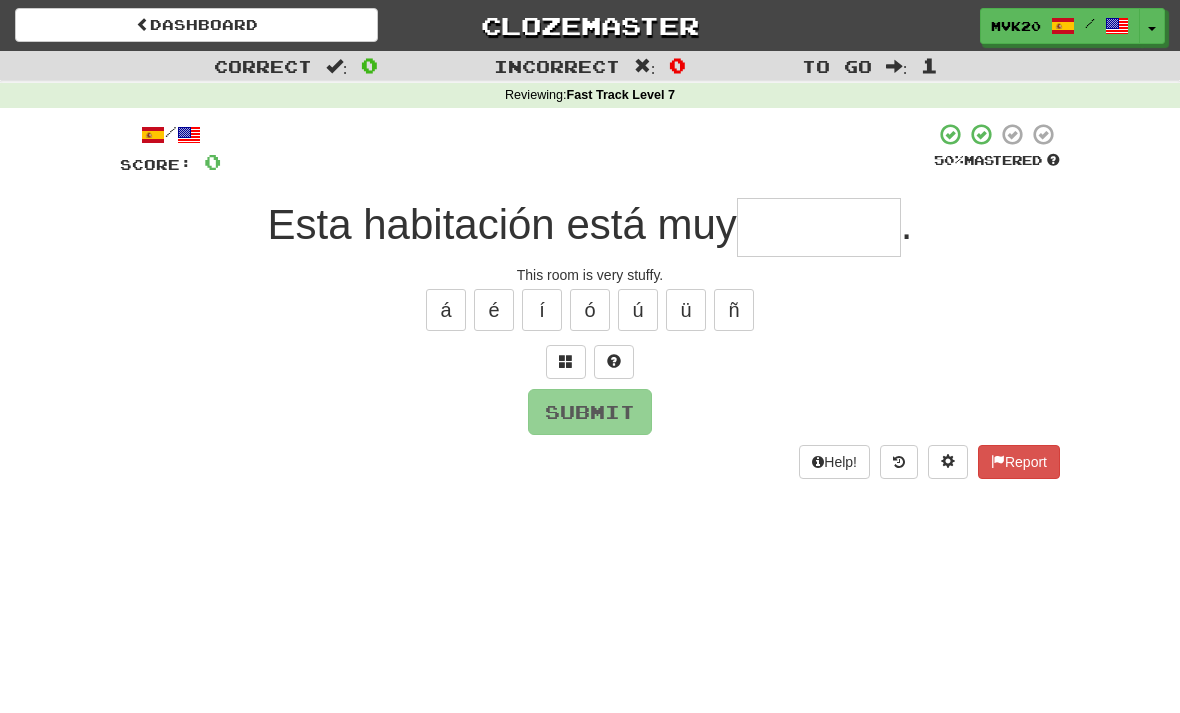 click at bounding box center [819, 227] 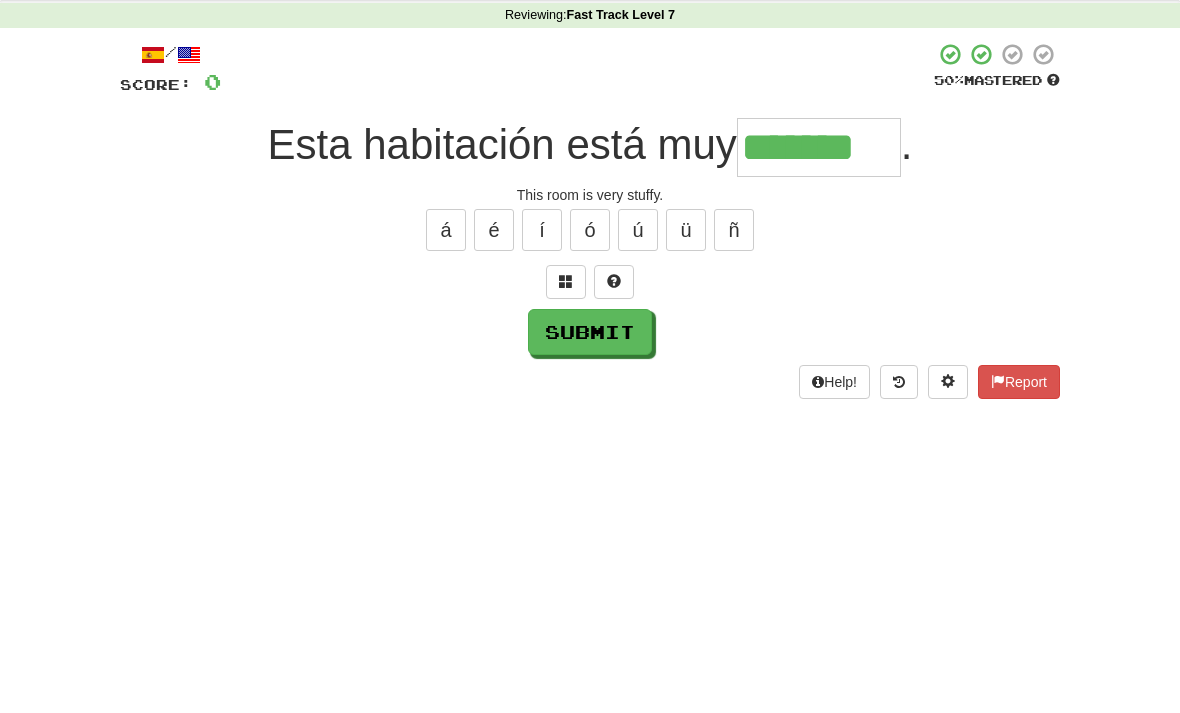 type on "*******" 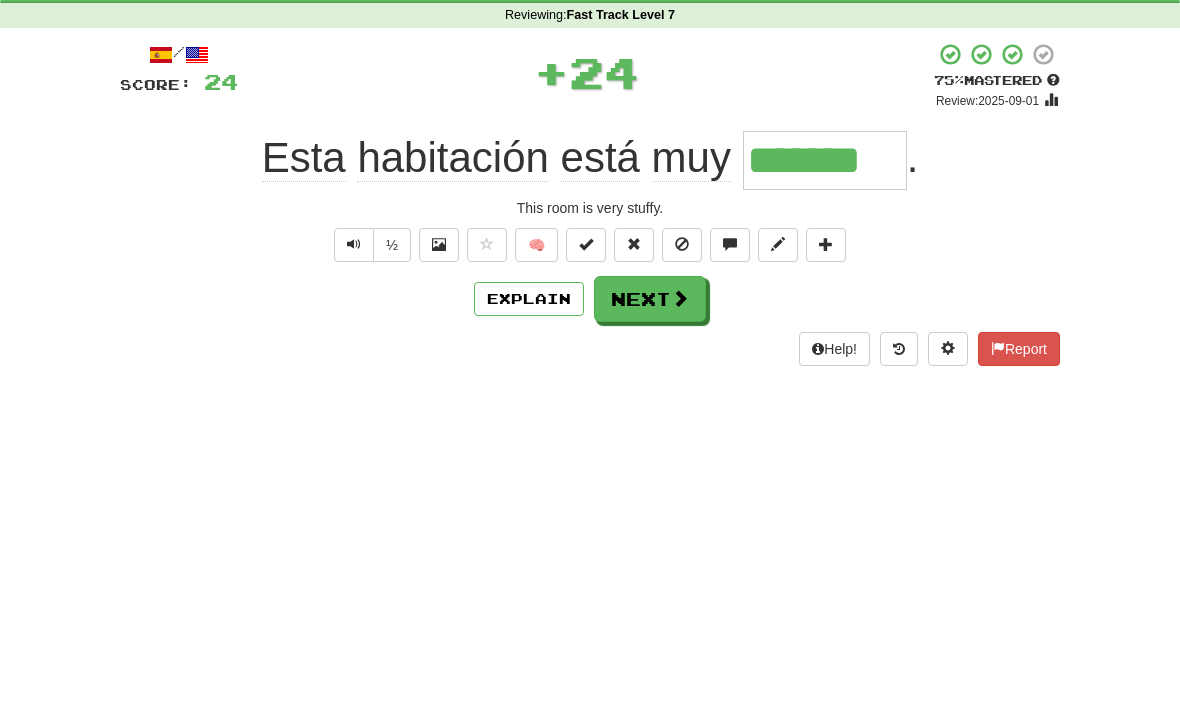 scroll, scrollTop: 80, scrollLeft: 0, axis: vertical 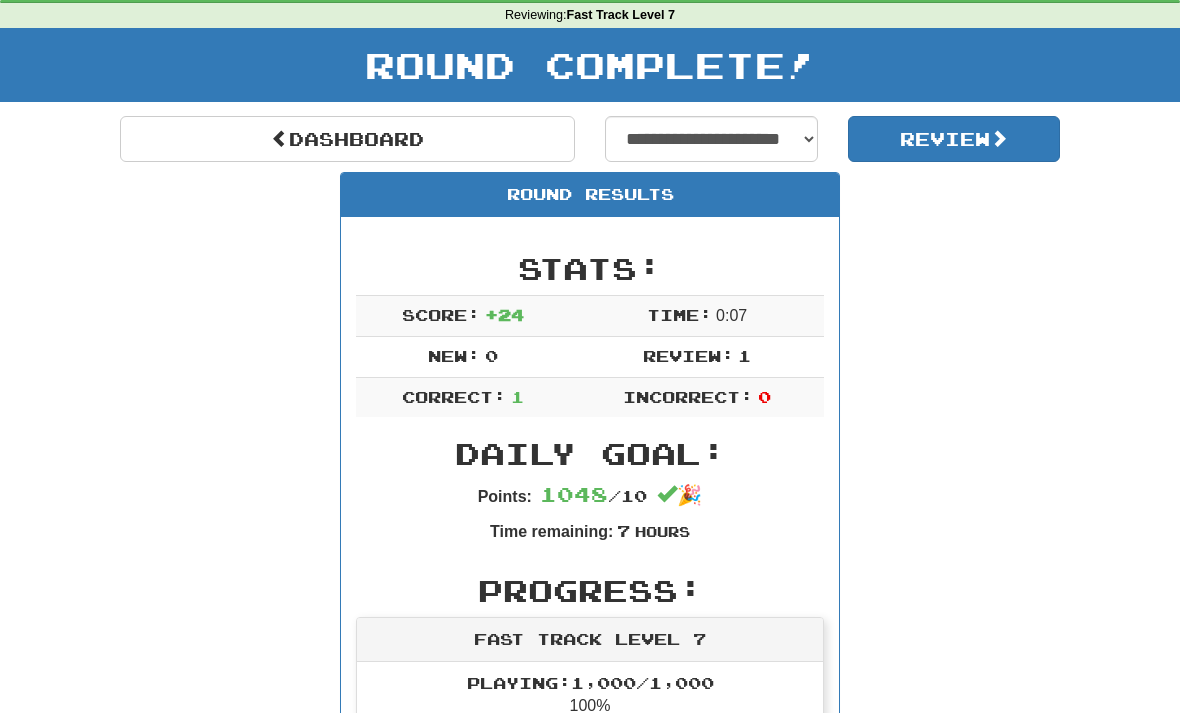 click on "Review" at bounding box center (954, 139) 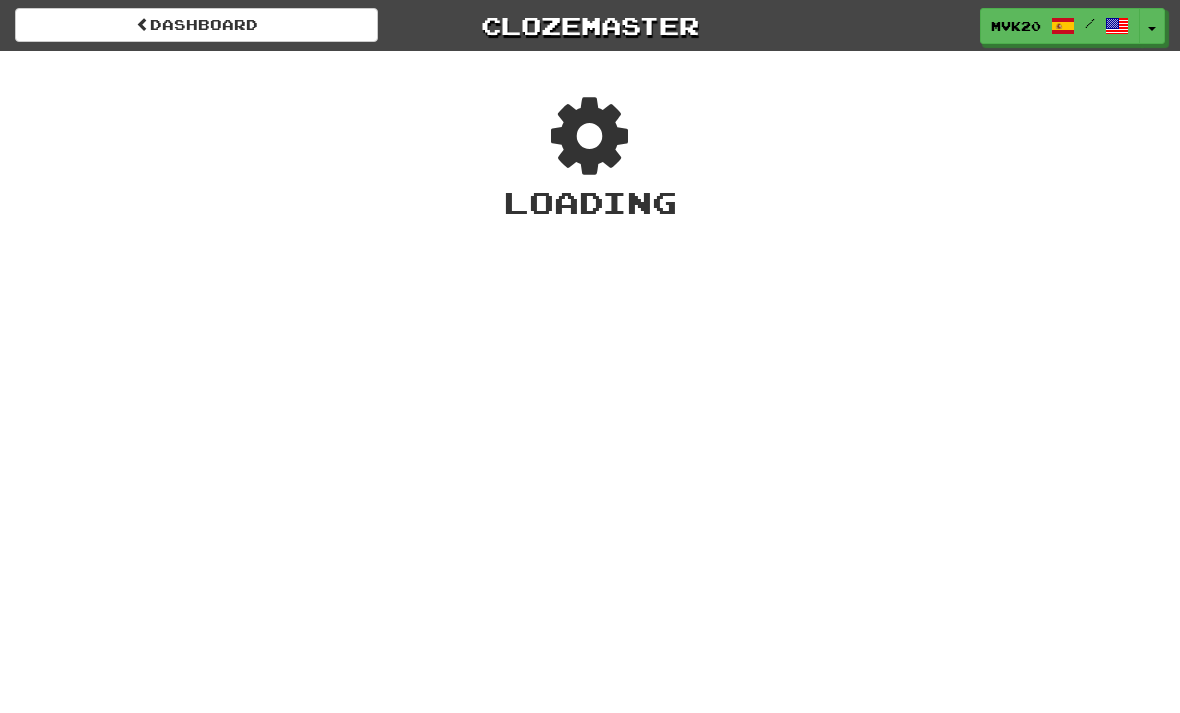scroll, scrollTop: 0, scrollLeft: 0, axis: both 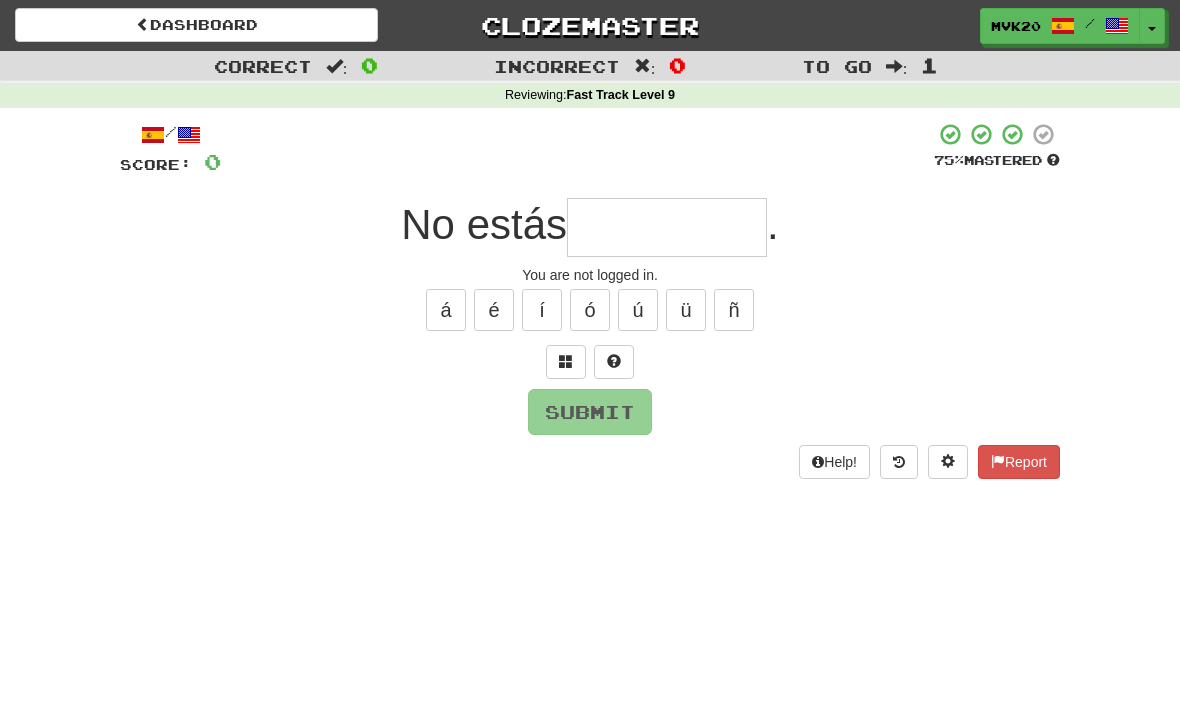 click at bounding box center [667, 227] 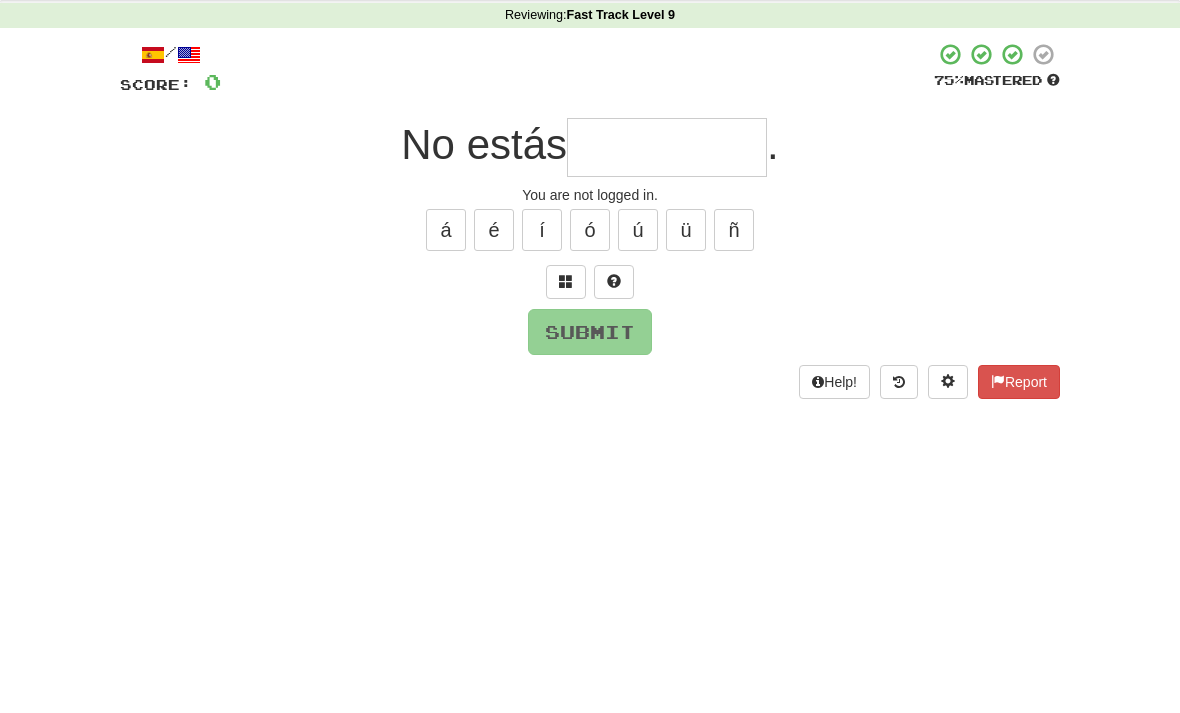 type on "*" 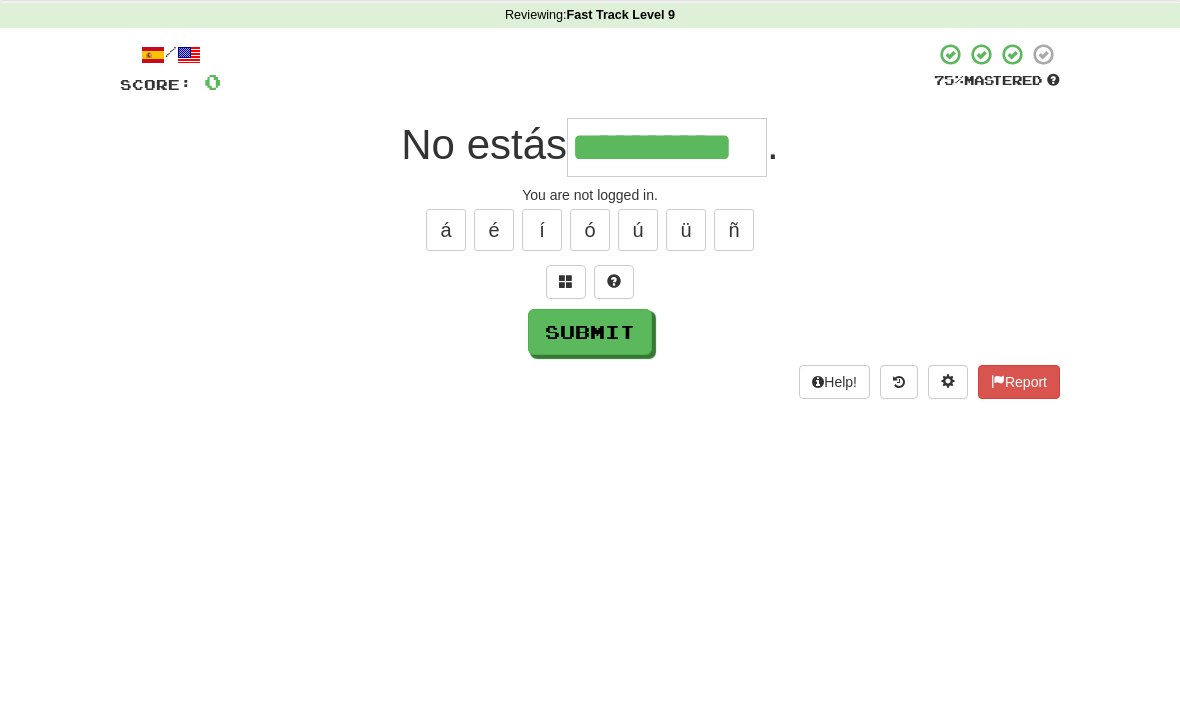 type on "**********" 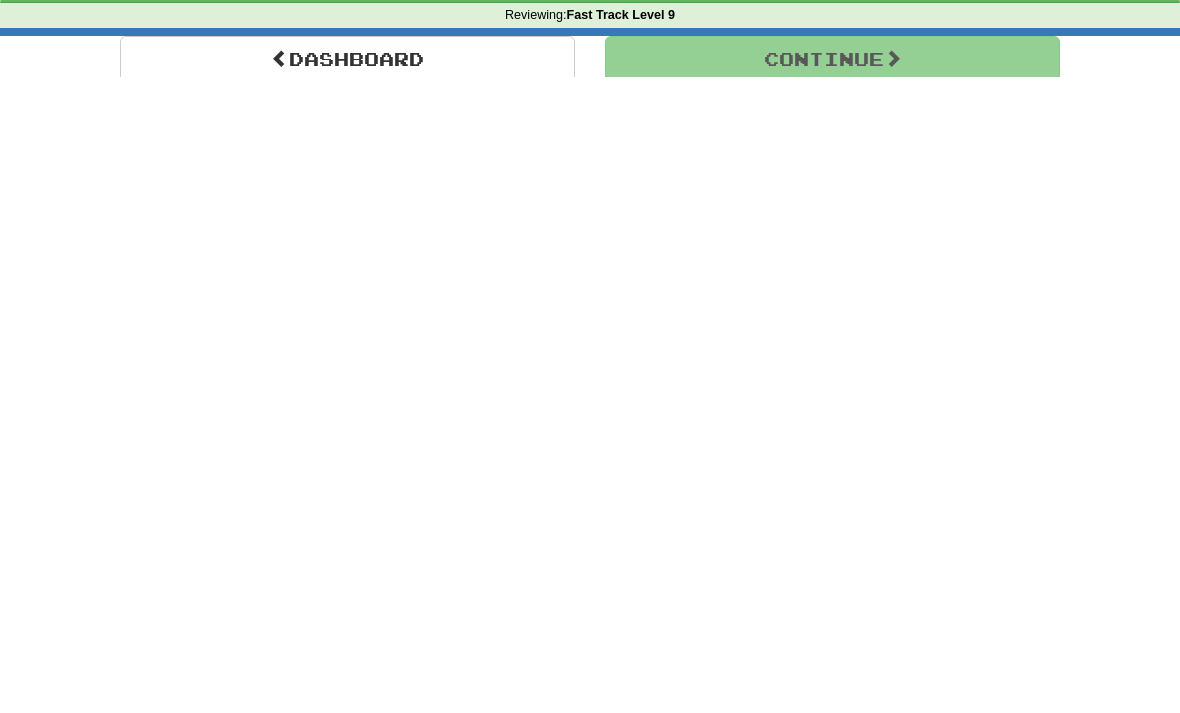 scroll, scrollTop: 80, scrollLeft: 0, axis: vertical 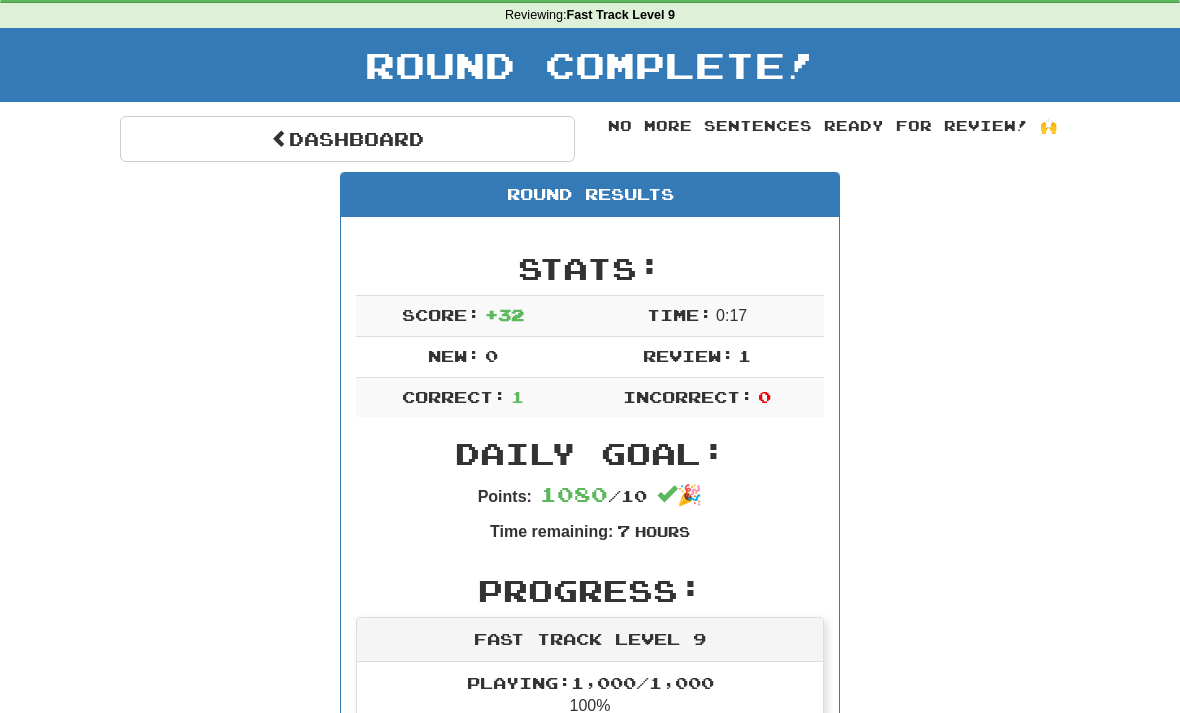 click on "Dashboard" at bounding box center [347, 139] 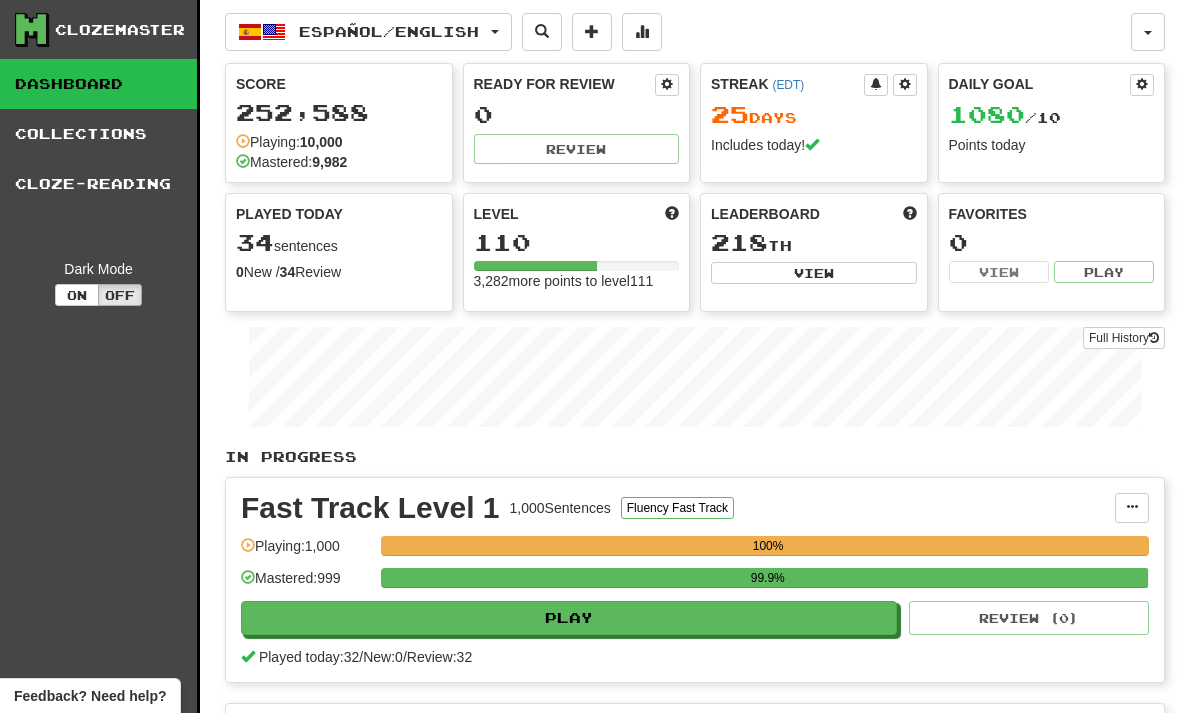 scroll, scrollTop: 0, scrollLeft: 0, axis: both 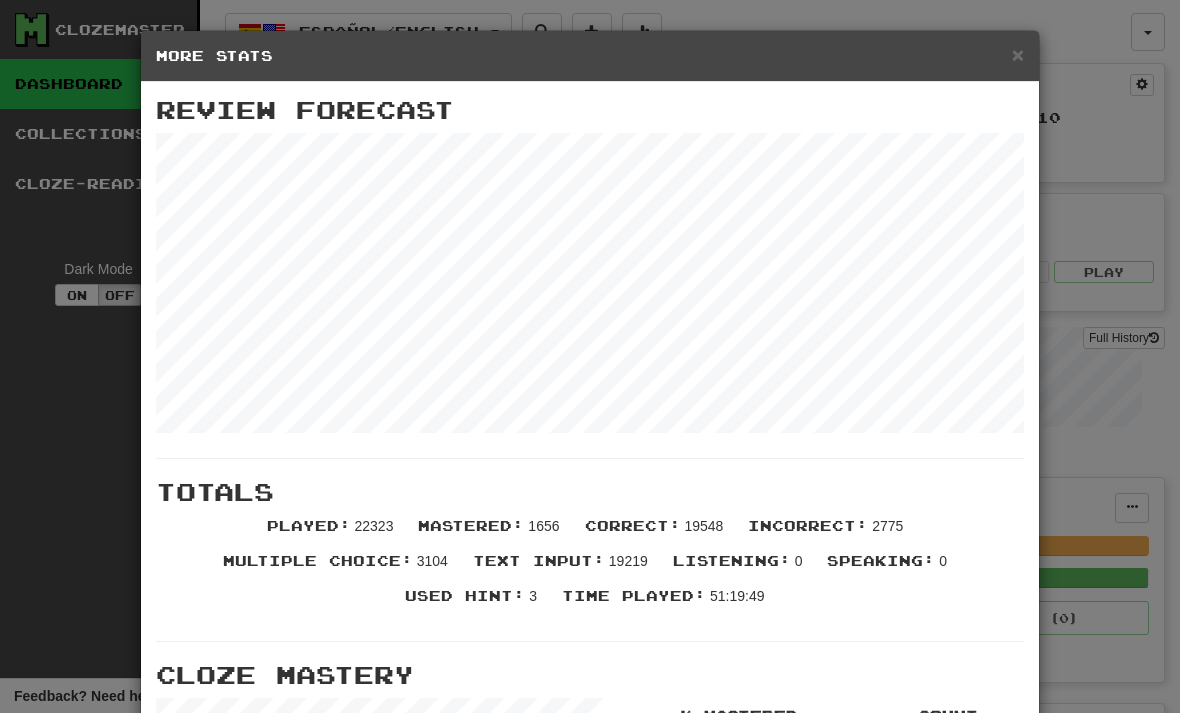 click on "×" at bounding box center [1018, 54] 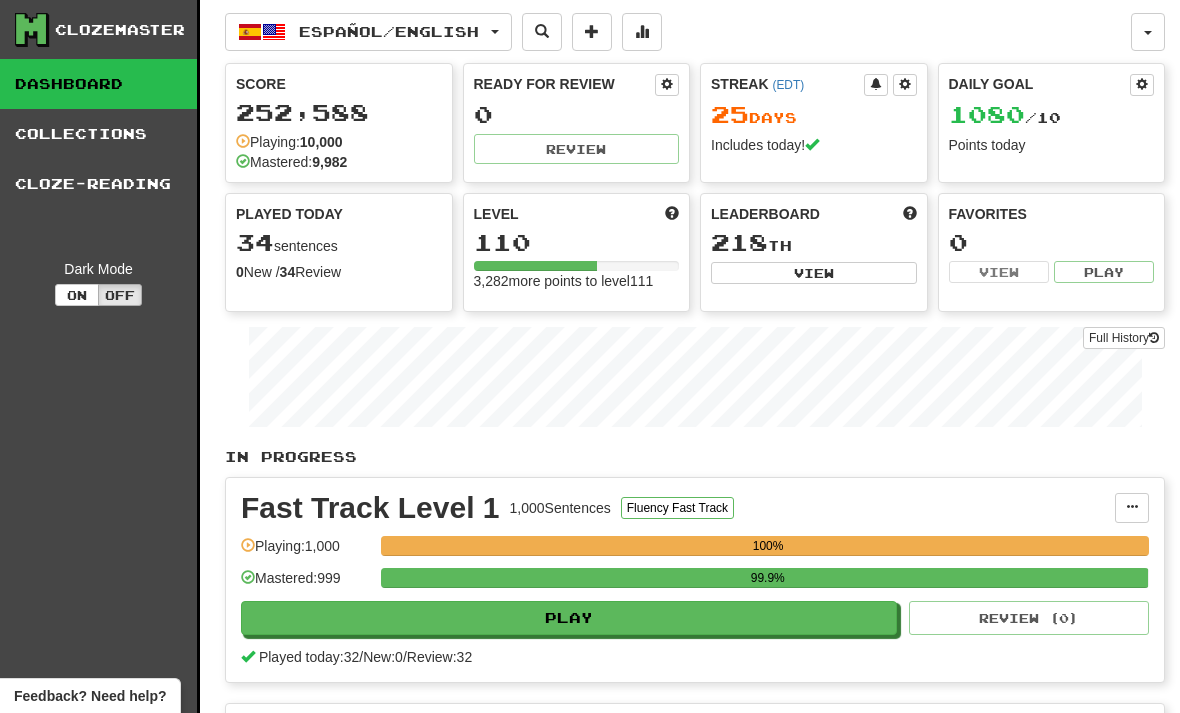 click at bounding box center (642, 32) 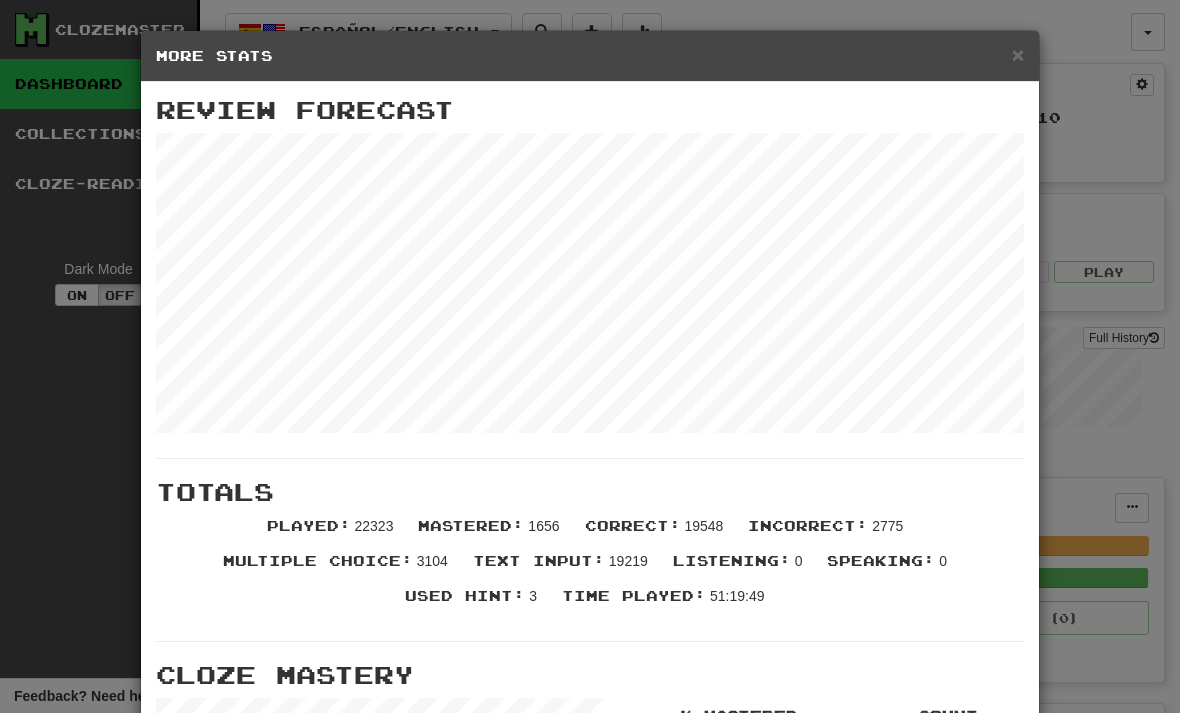 click on "×" at bounding box center (1018, 54) 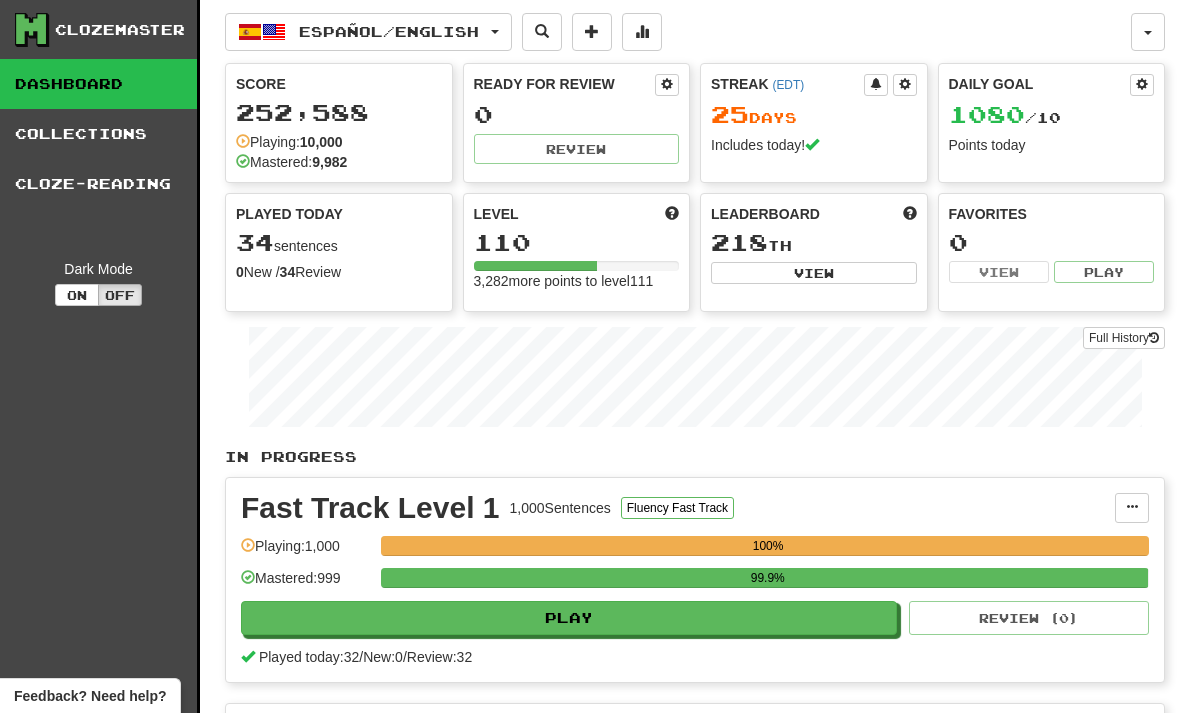 click on "Español  /  English" at bounding box center [368, 32] 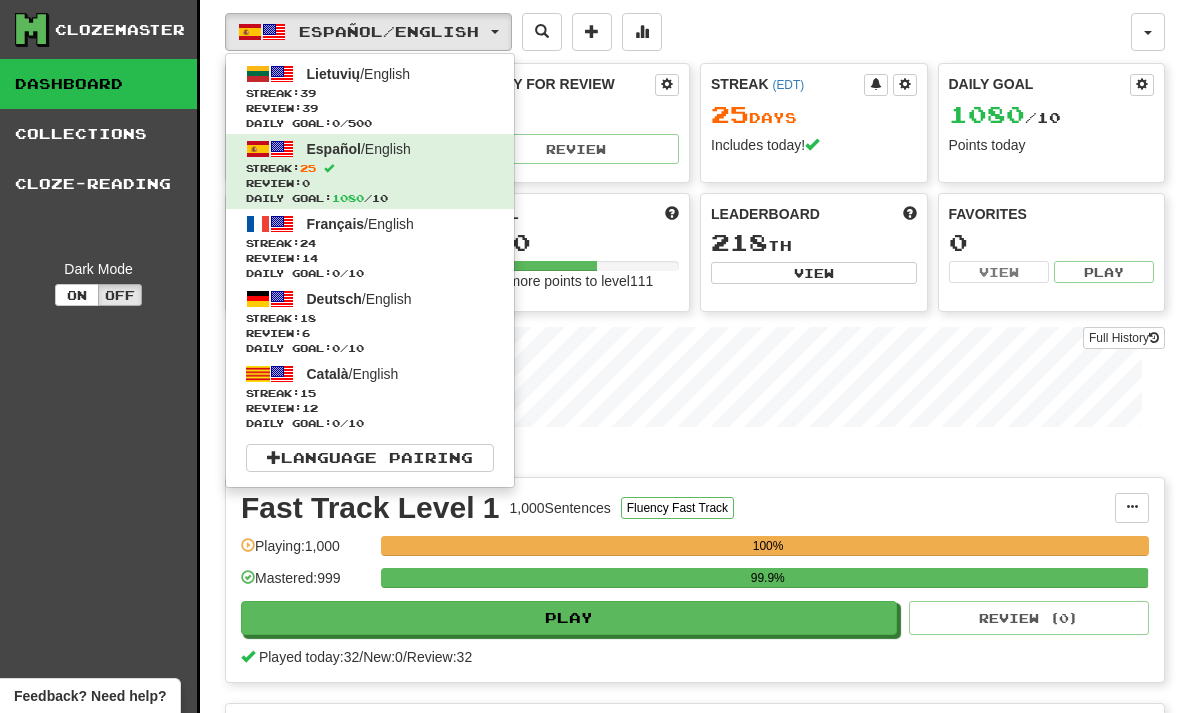 click on "Review:  14" at bounding box center (370, 258) 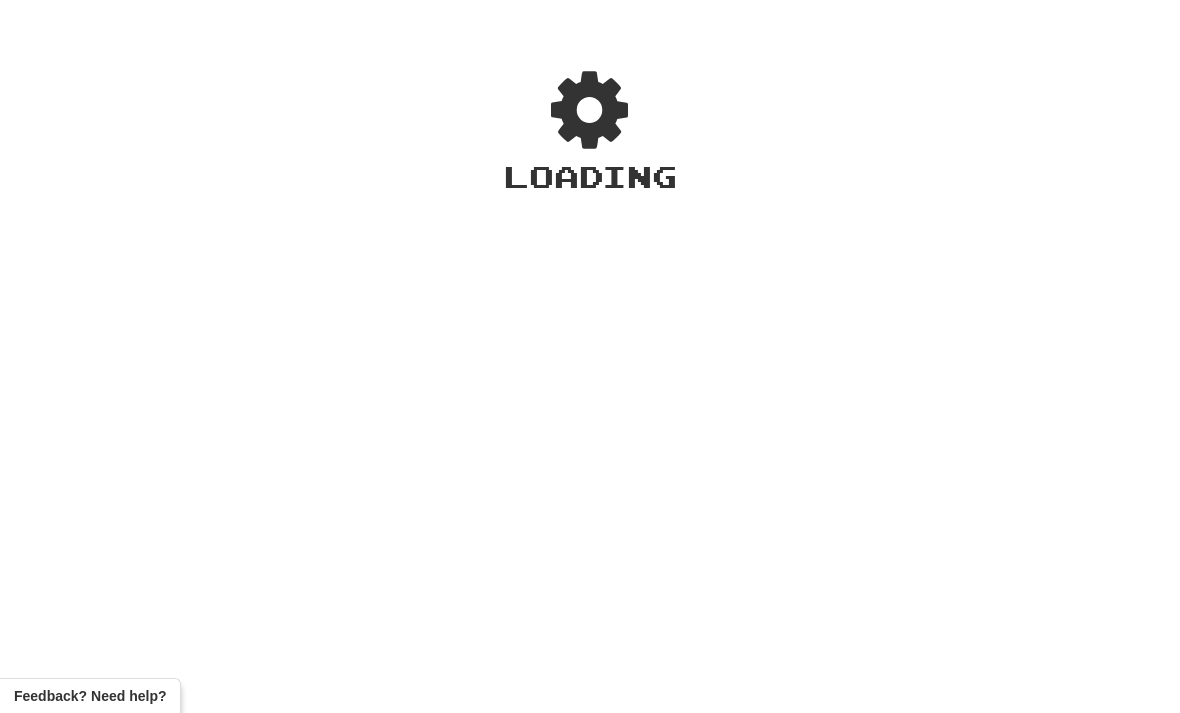 scroll, scrollTop: 0, scrollLeft: 0, axis: both 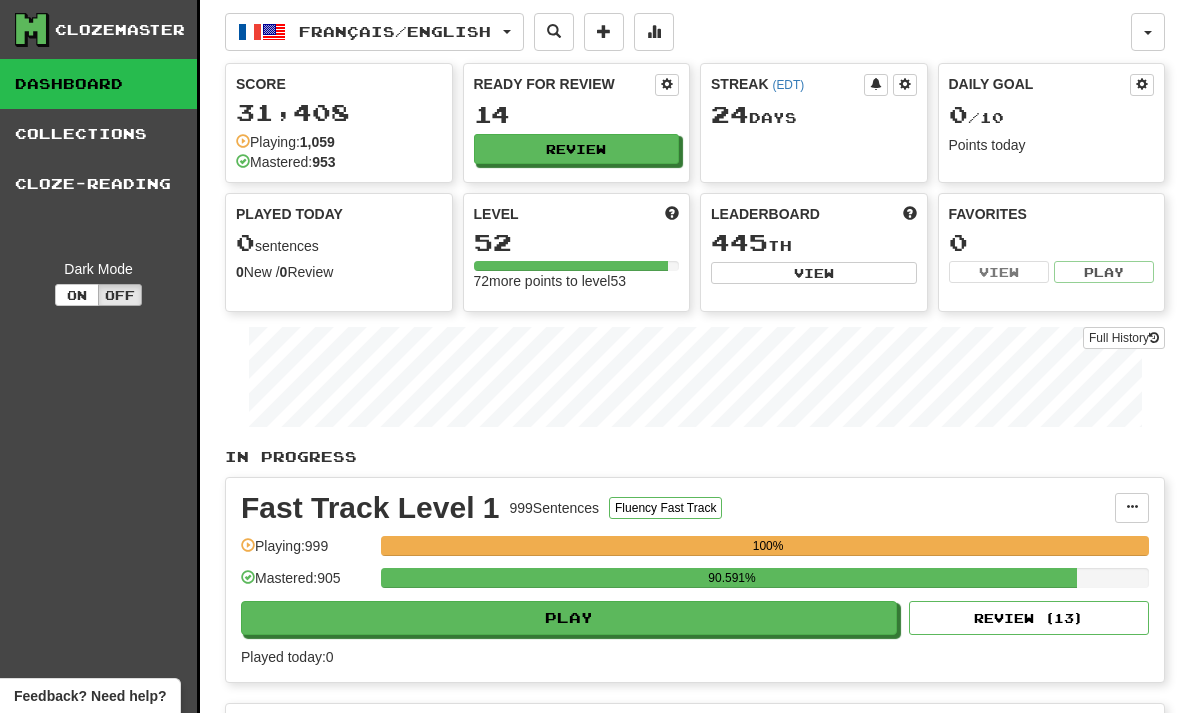 click on "Review" at bounding box center (577, 149) 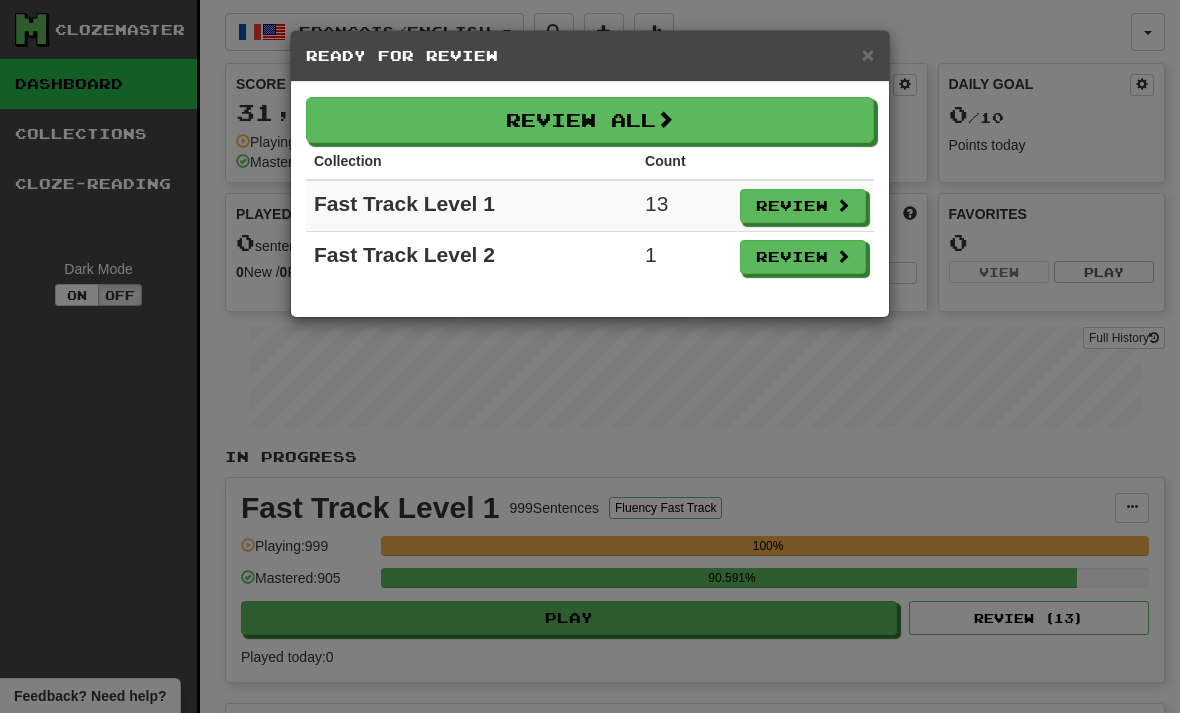 click on "Review" at bounding box center (803, 206) 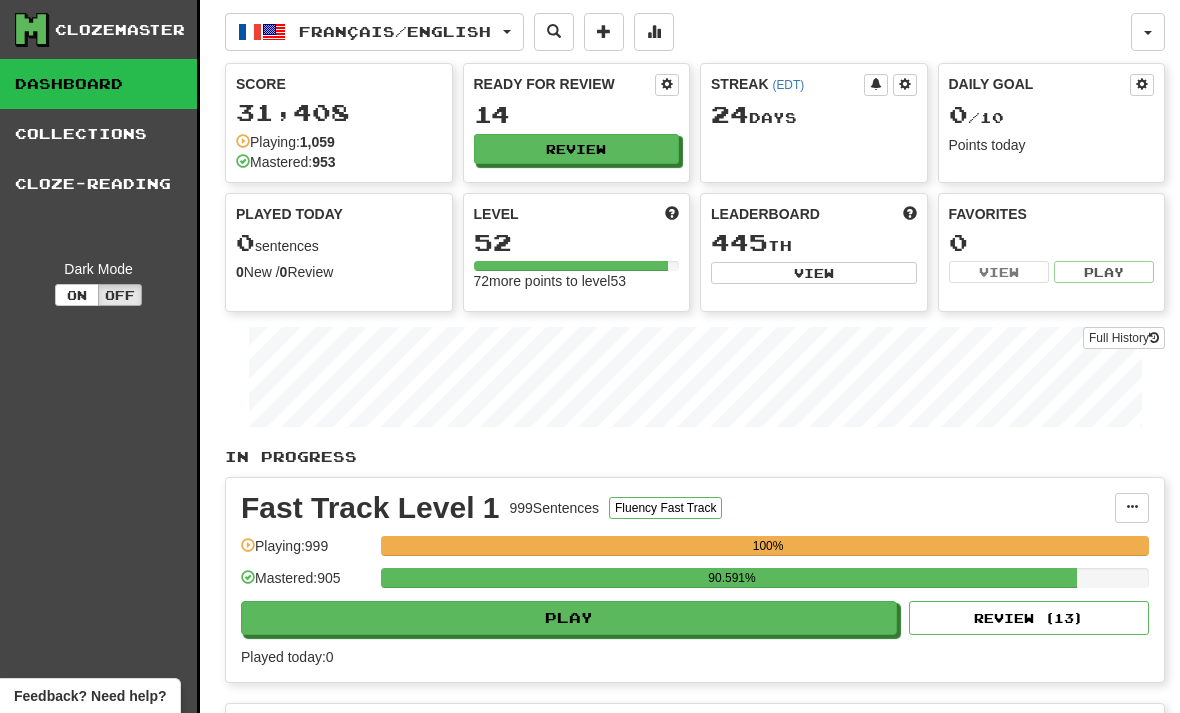 select on "**" 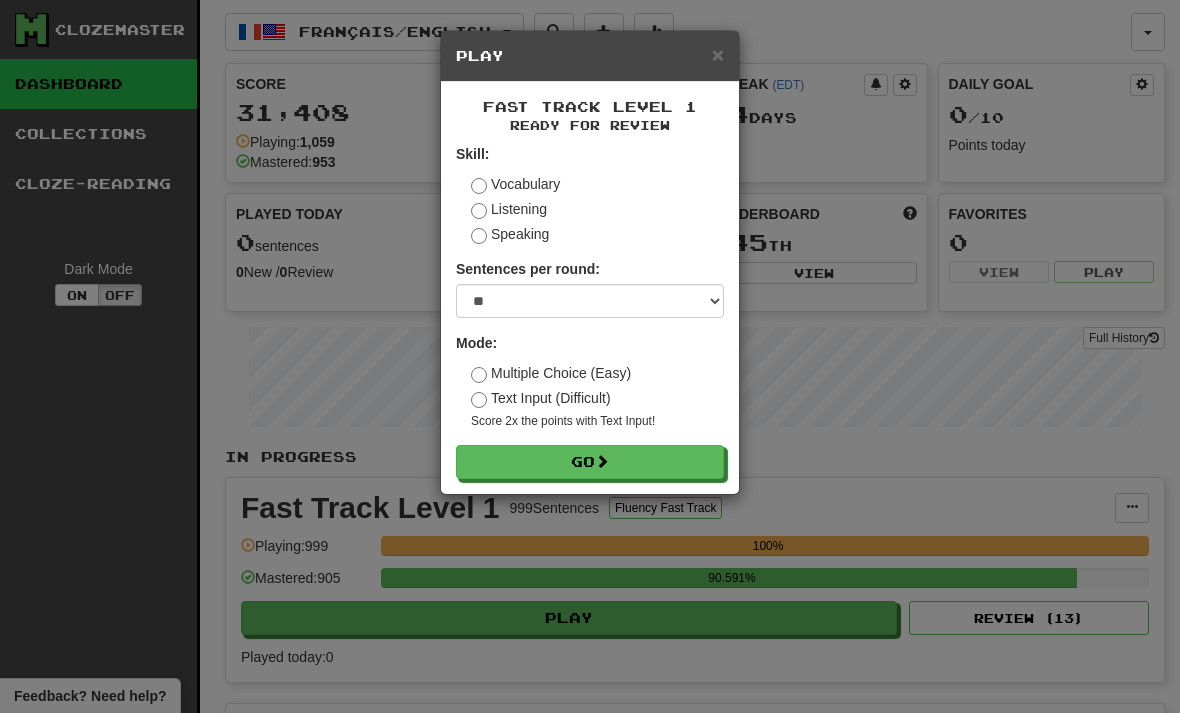 click on "Go" at bounding box center (590, 462) 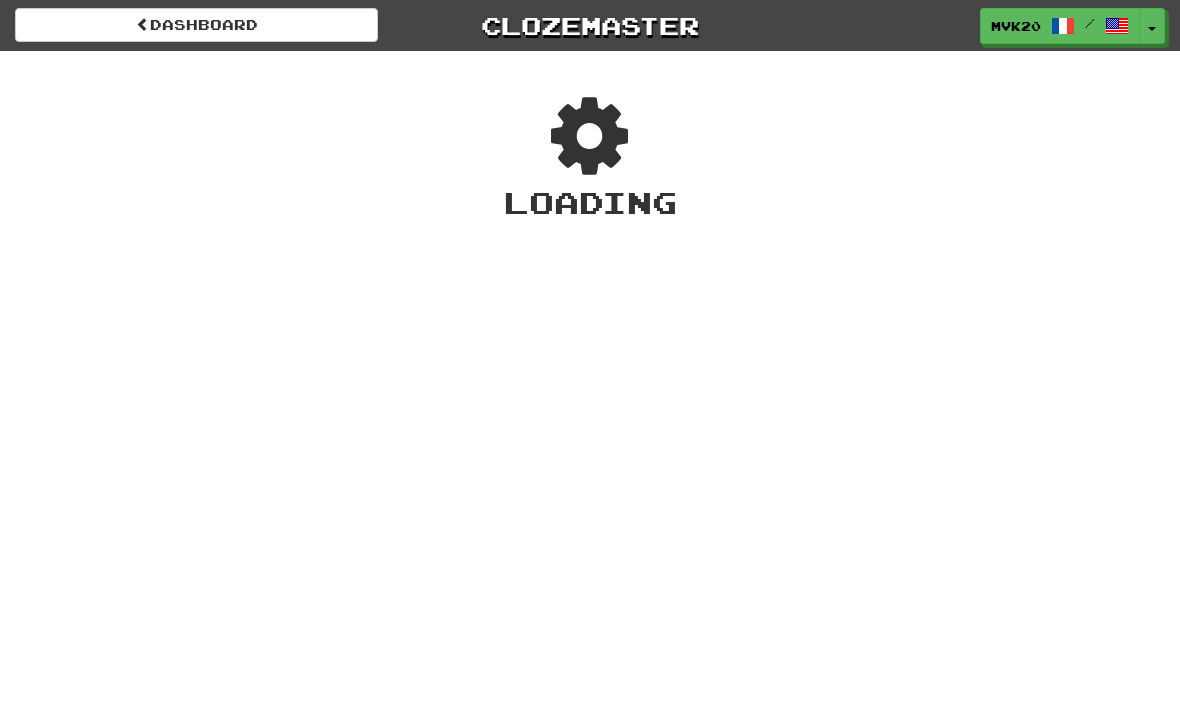 scroll, scrollTop: 0, scrollLeft: 0, axis: both 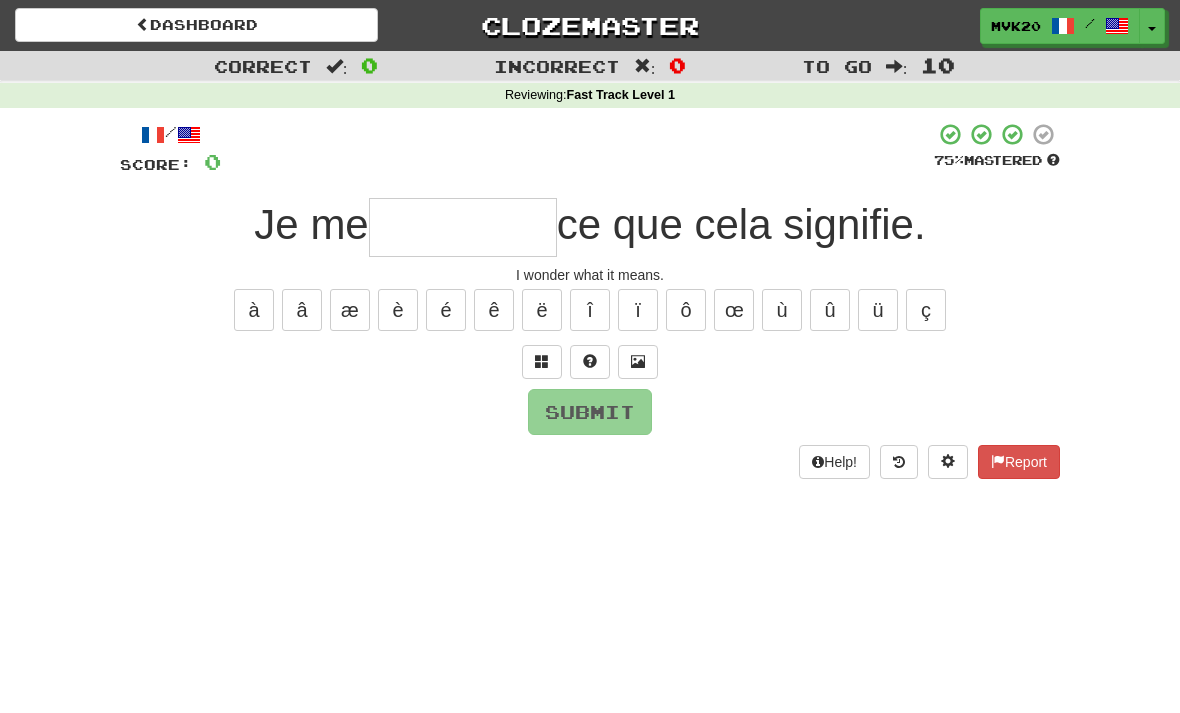 click at bounding box center (463, 227) 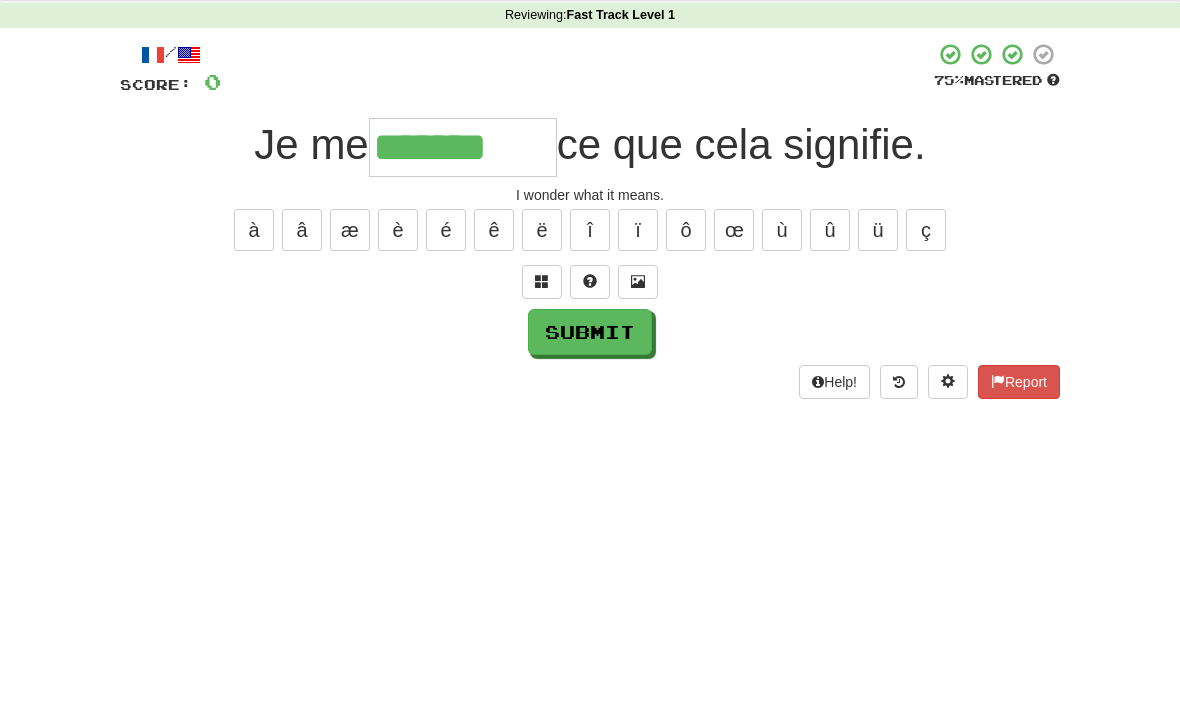 type on "*******" 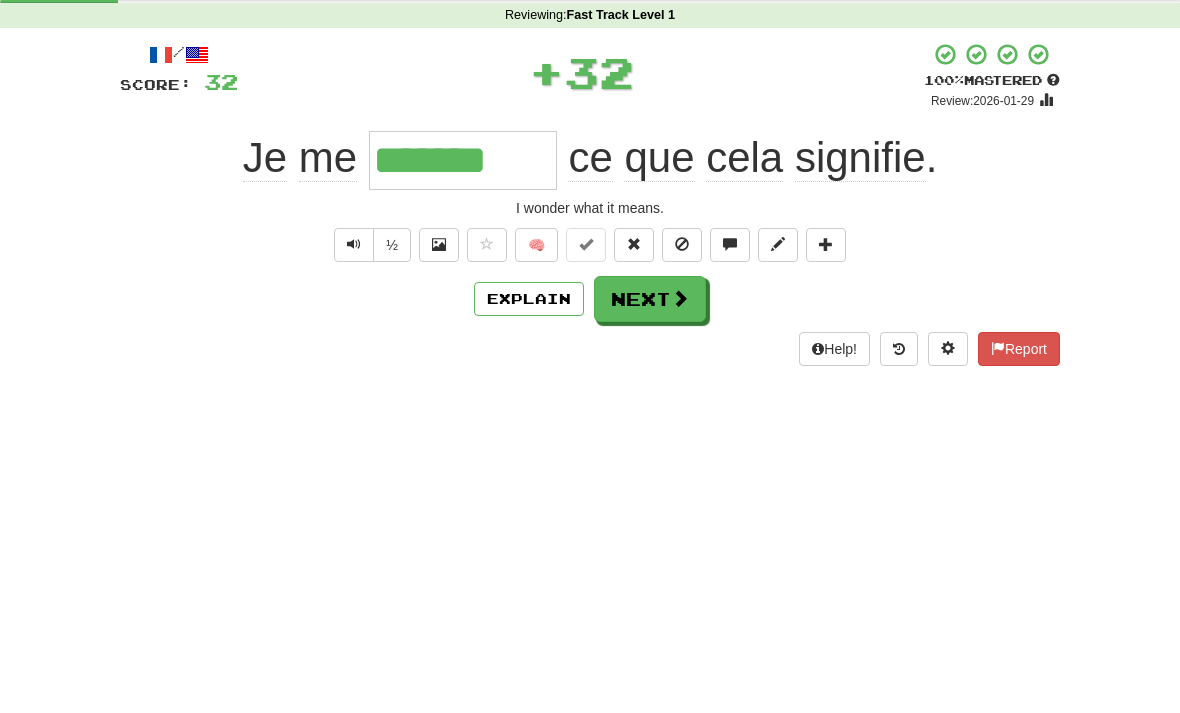 scroll, scrollTop: 80, scrollLeft: 0, axis: vertical 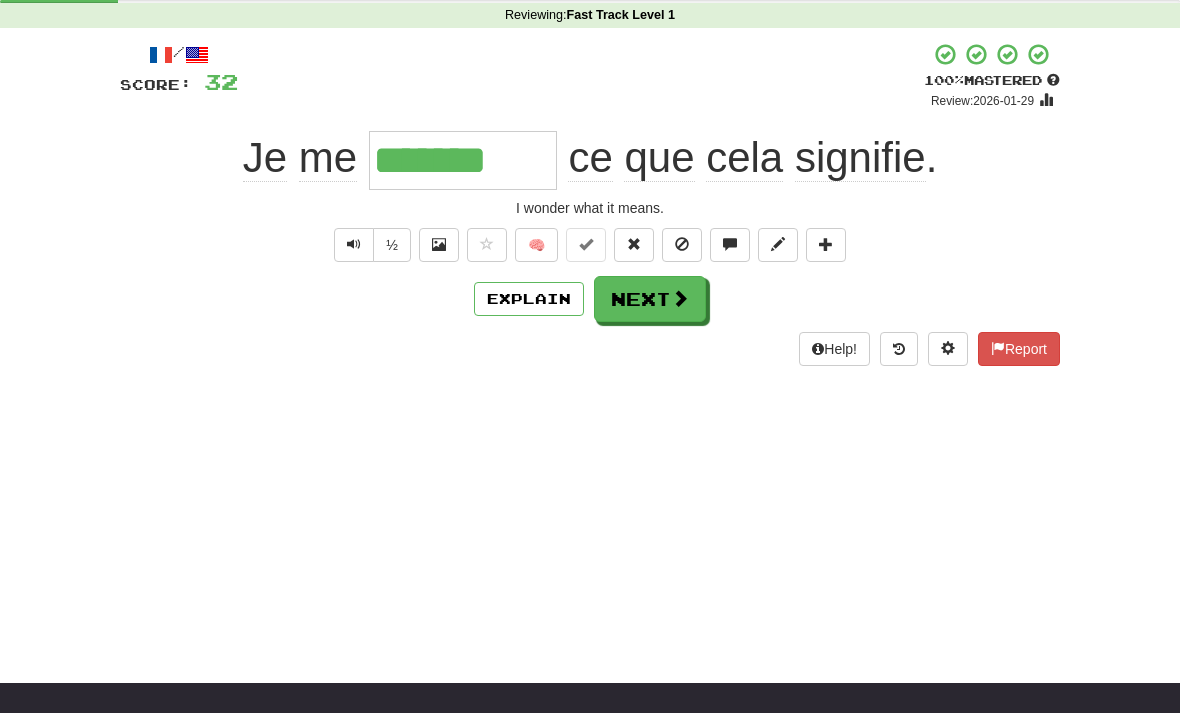 click on "Next" at bounding box center (650, 299) 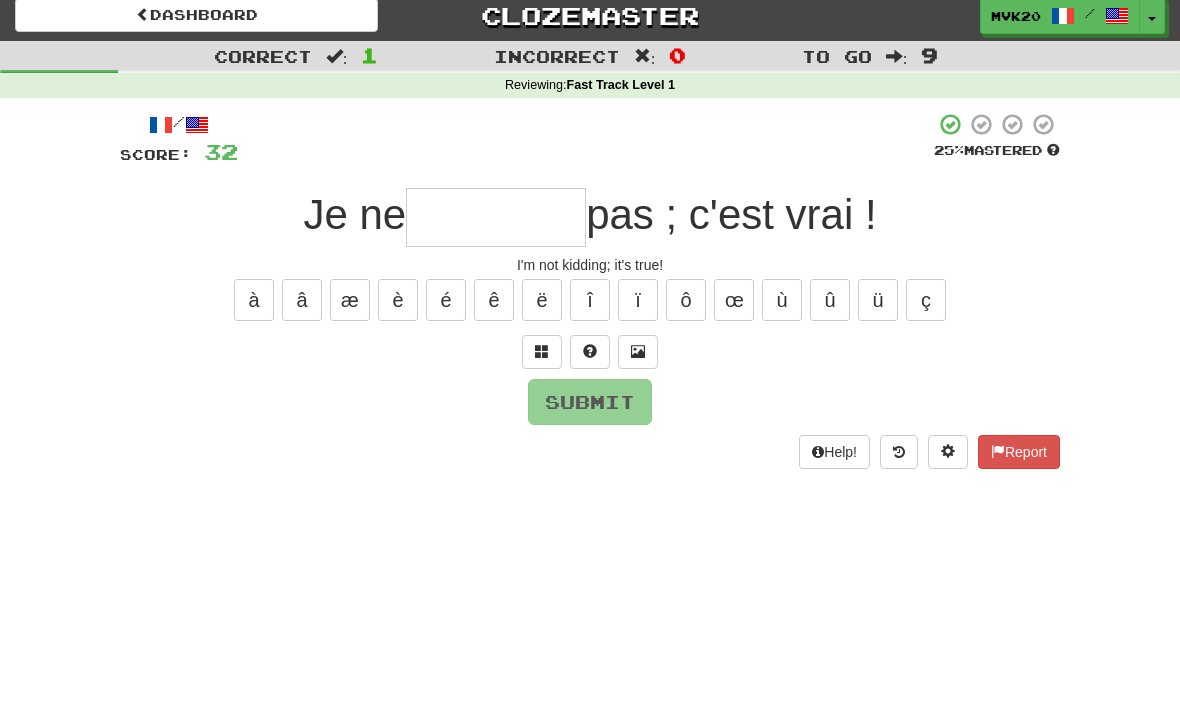 scroll, scrollTop: 4, scrollLeft: 0, axis: vertical 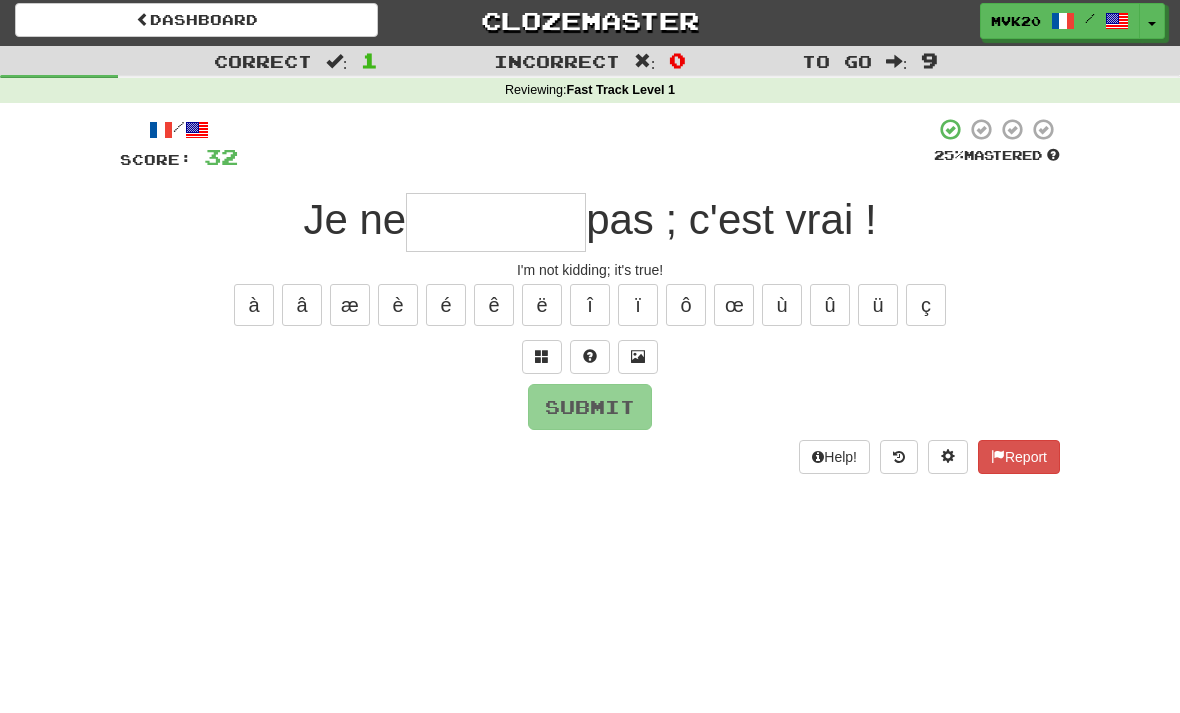 click on "Dashboard" at bounding box center [196, 21] 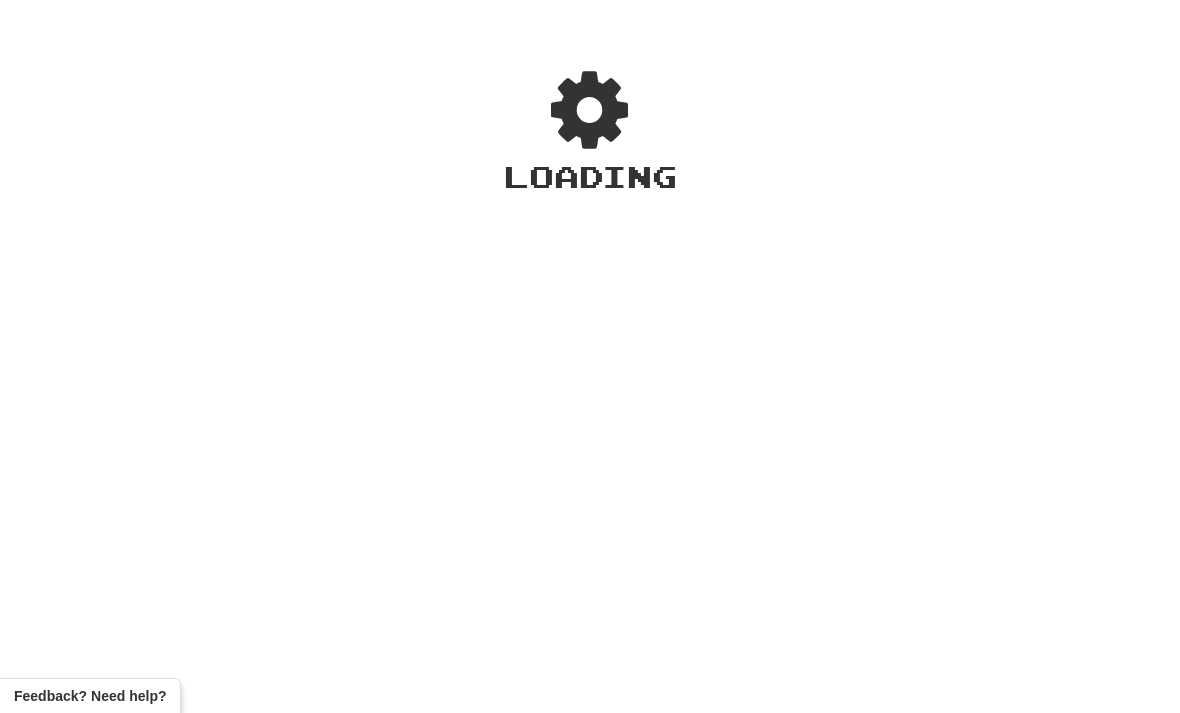 scroll, scrollTop: 0, scrollLeft: 0, axis: both 